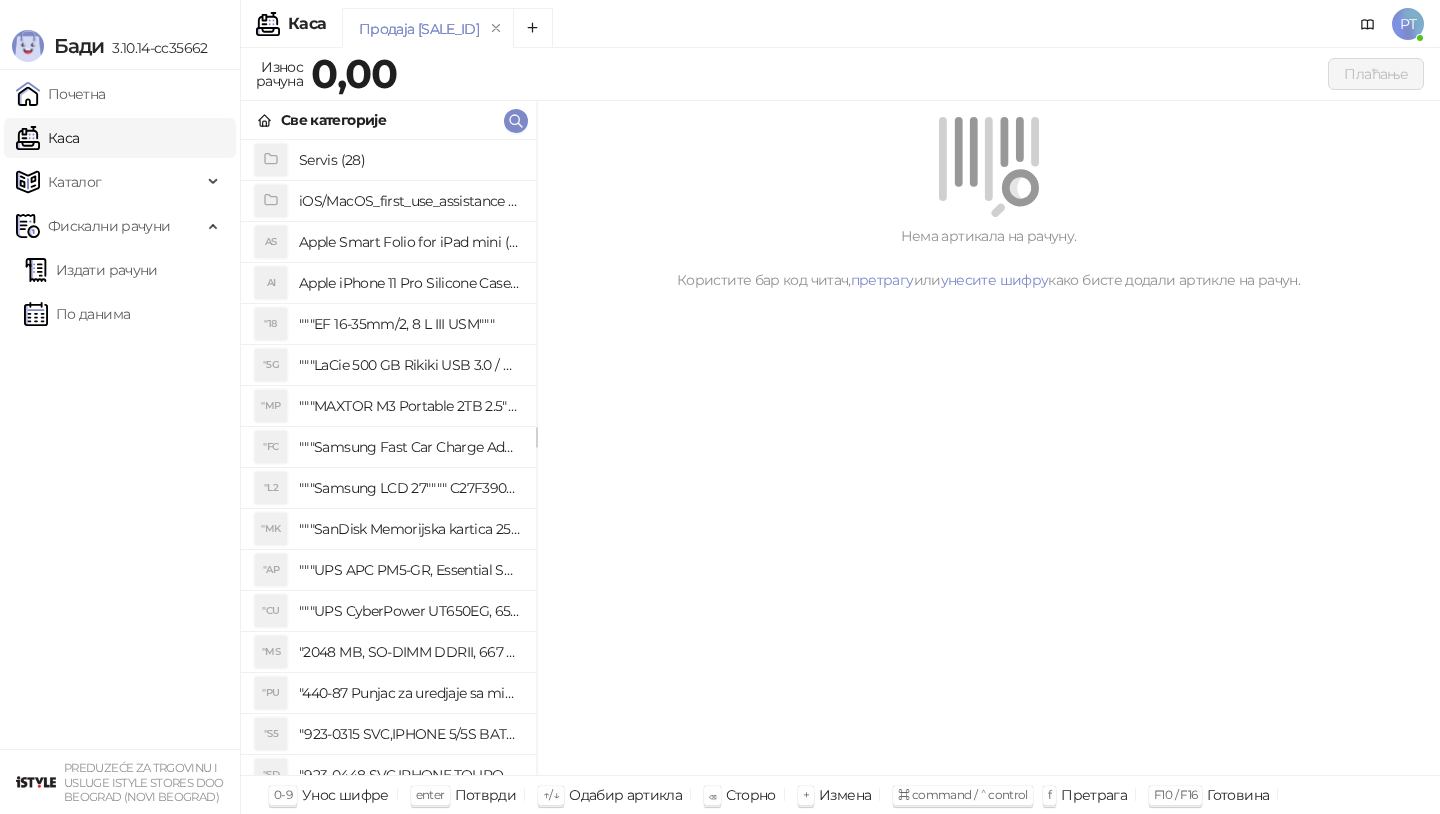 click on "Почетна" at bounding box center (61, 94) 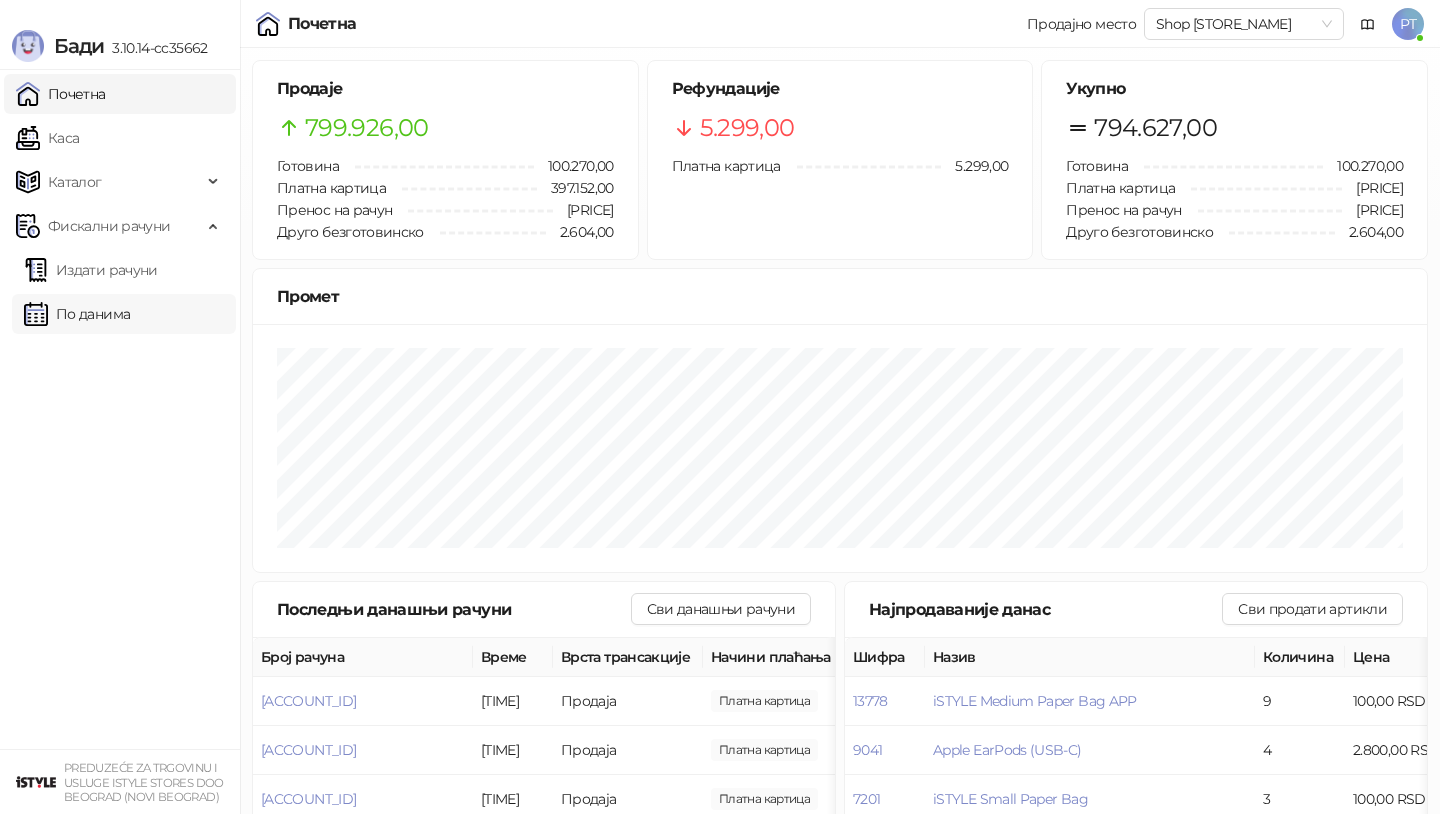 click on "По данима" at bounding box center [77, 314] 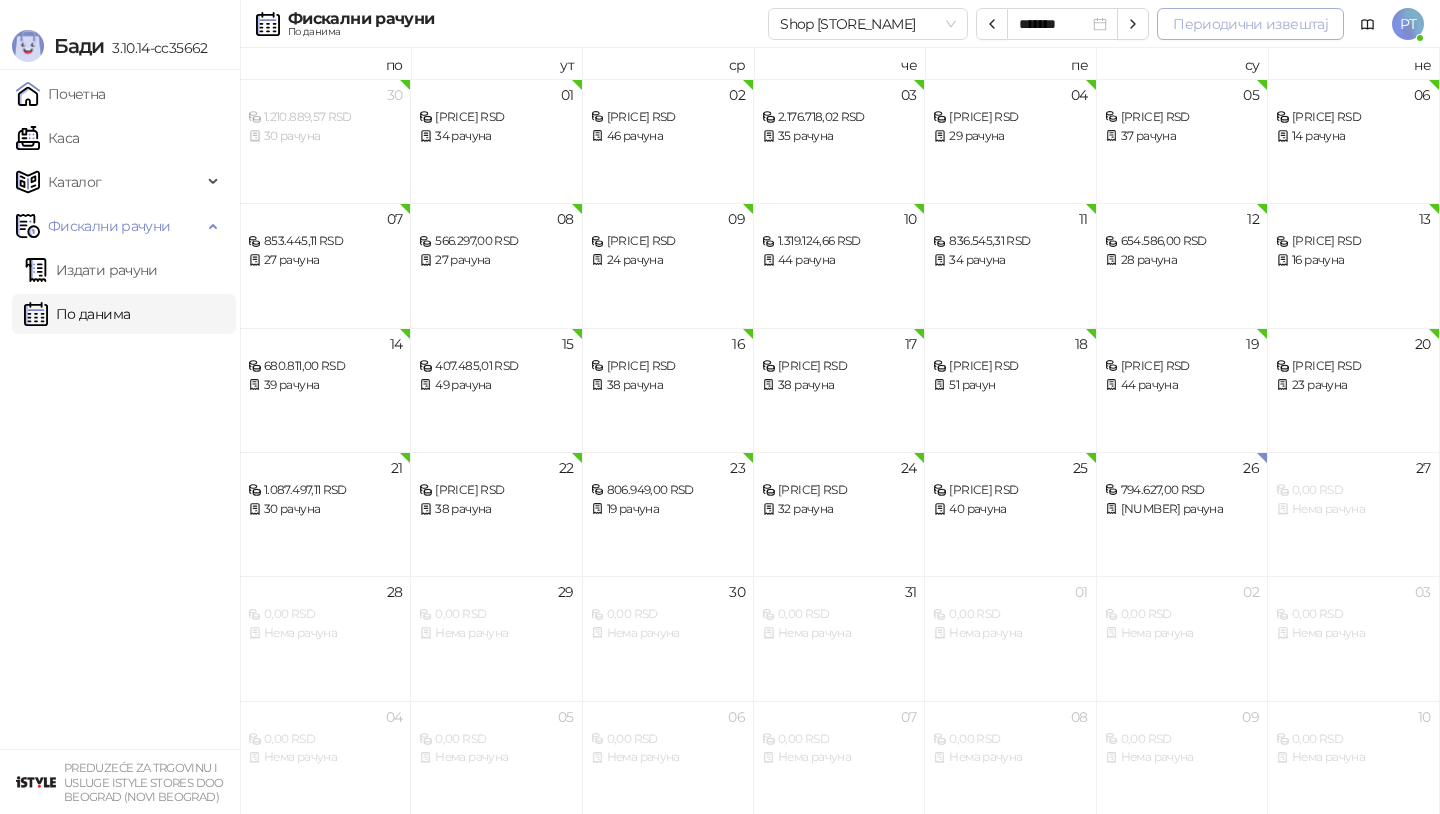 click on "Периодични извештај" at bounding box center [1250, 24] 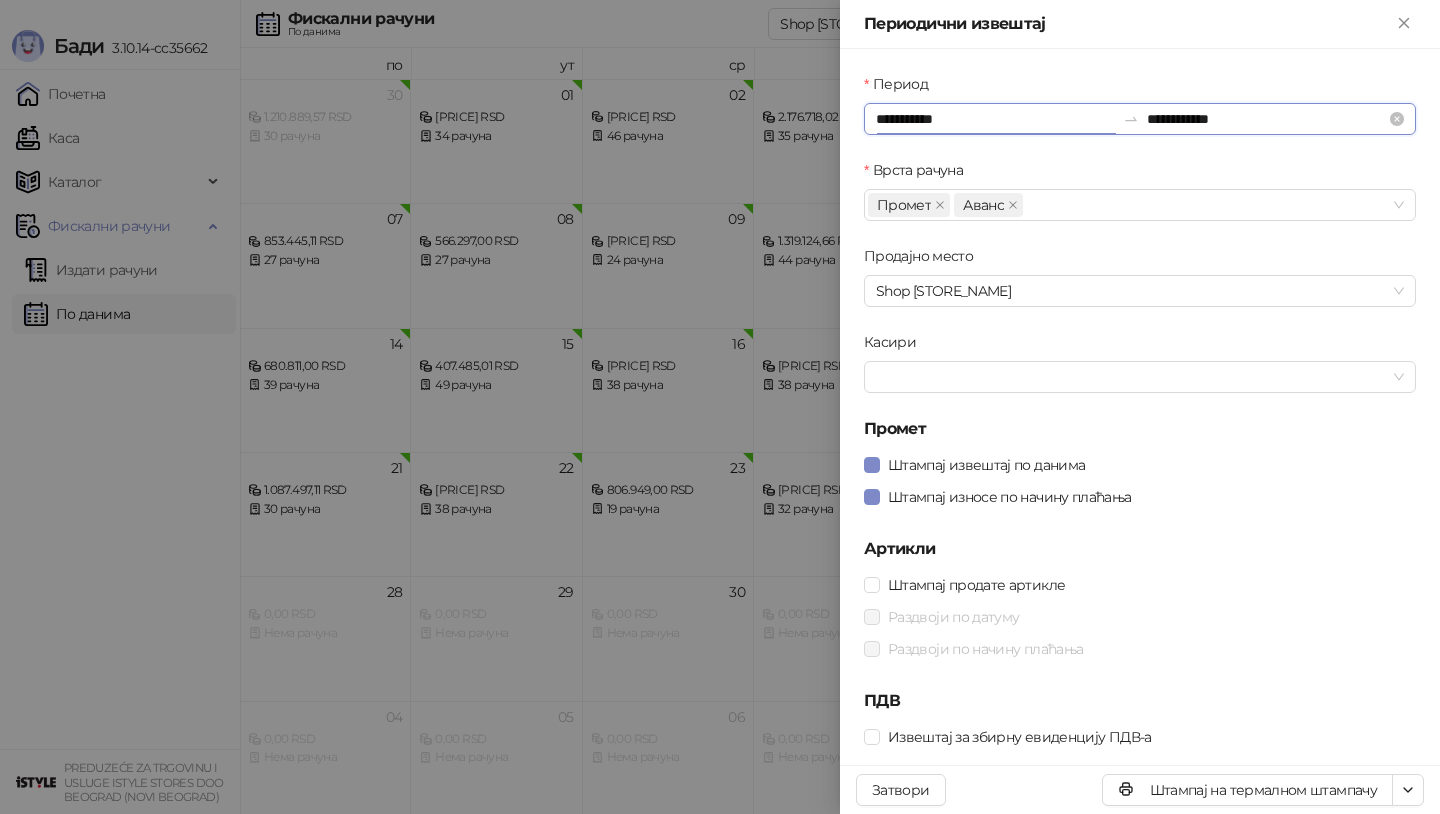 click on "**********" at bounding box center (995, 119) 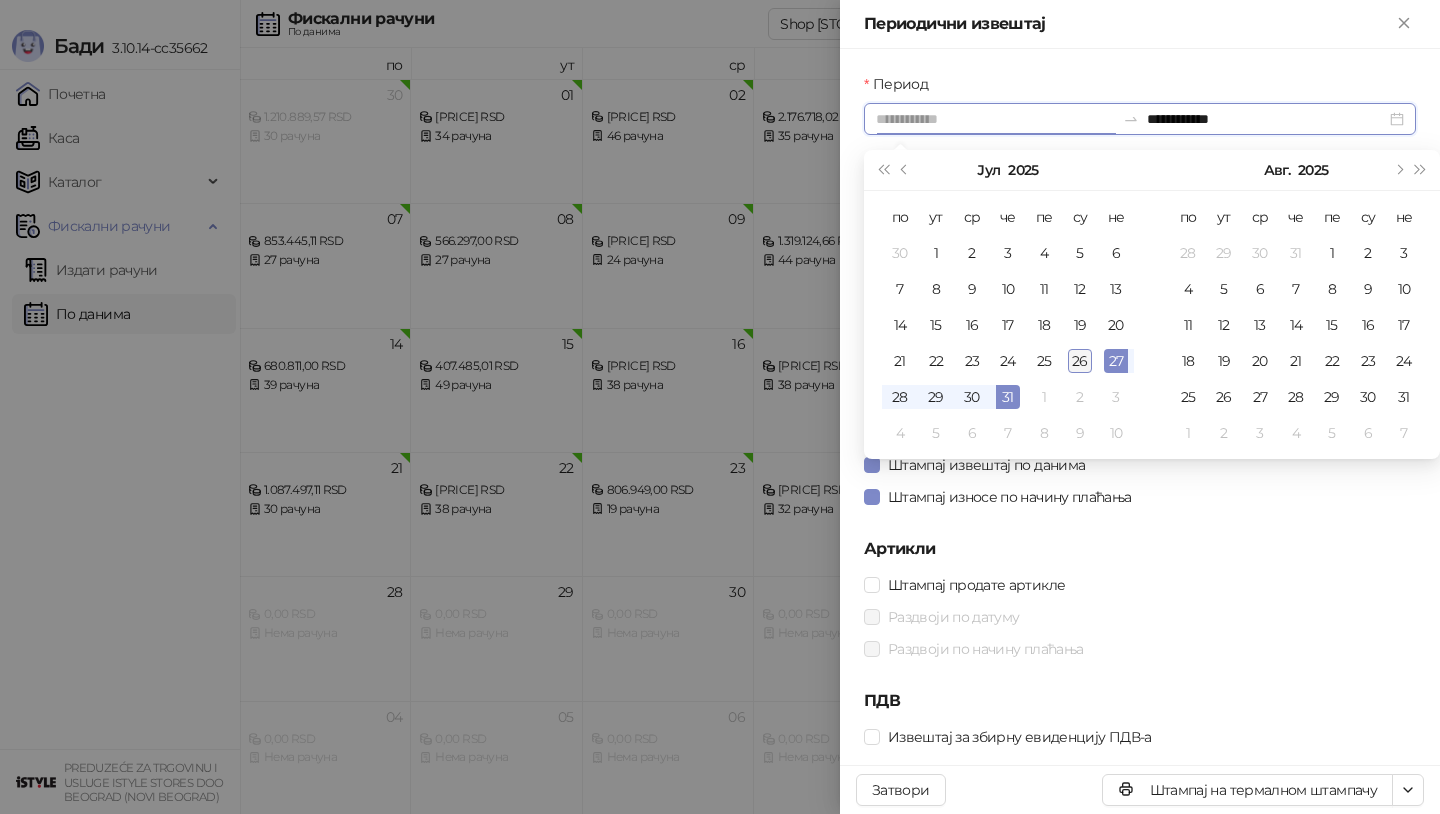 type on "**********" 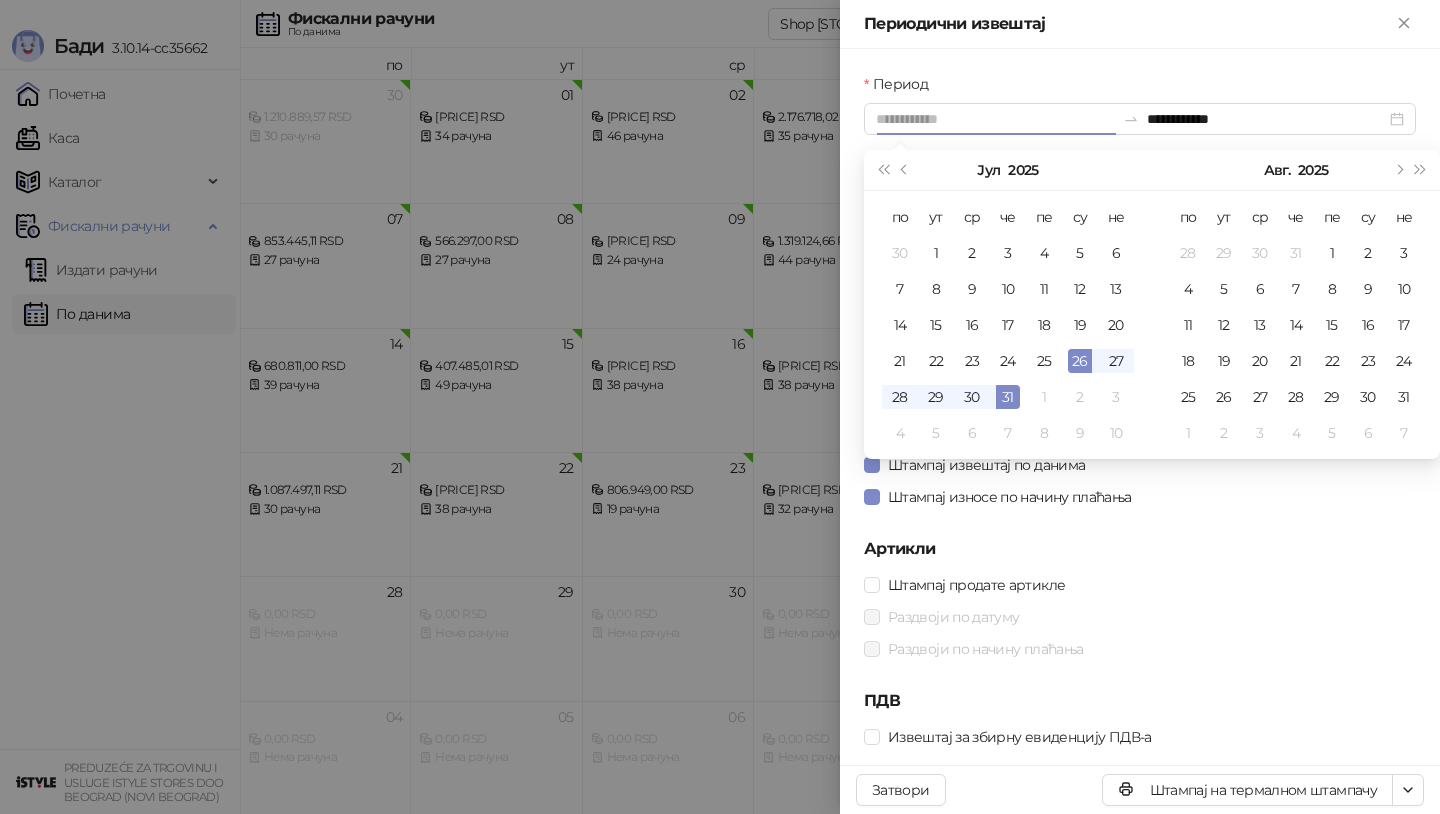 click on "26" at bounding box center [1080, 361] 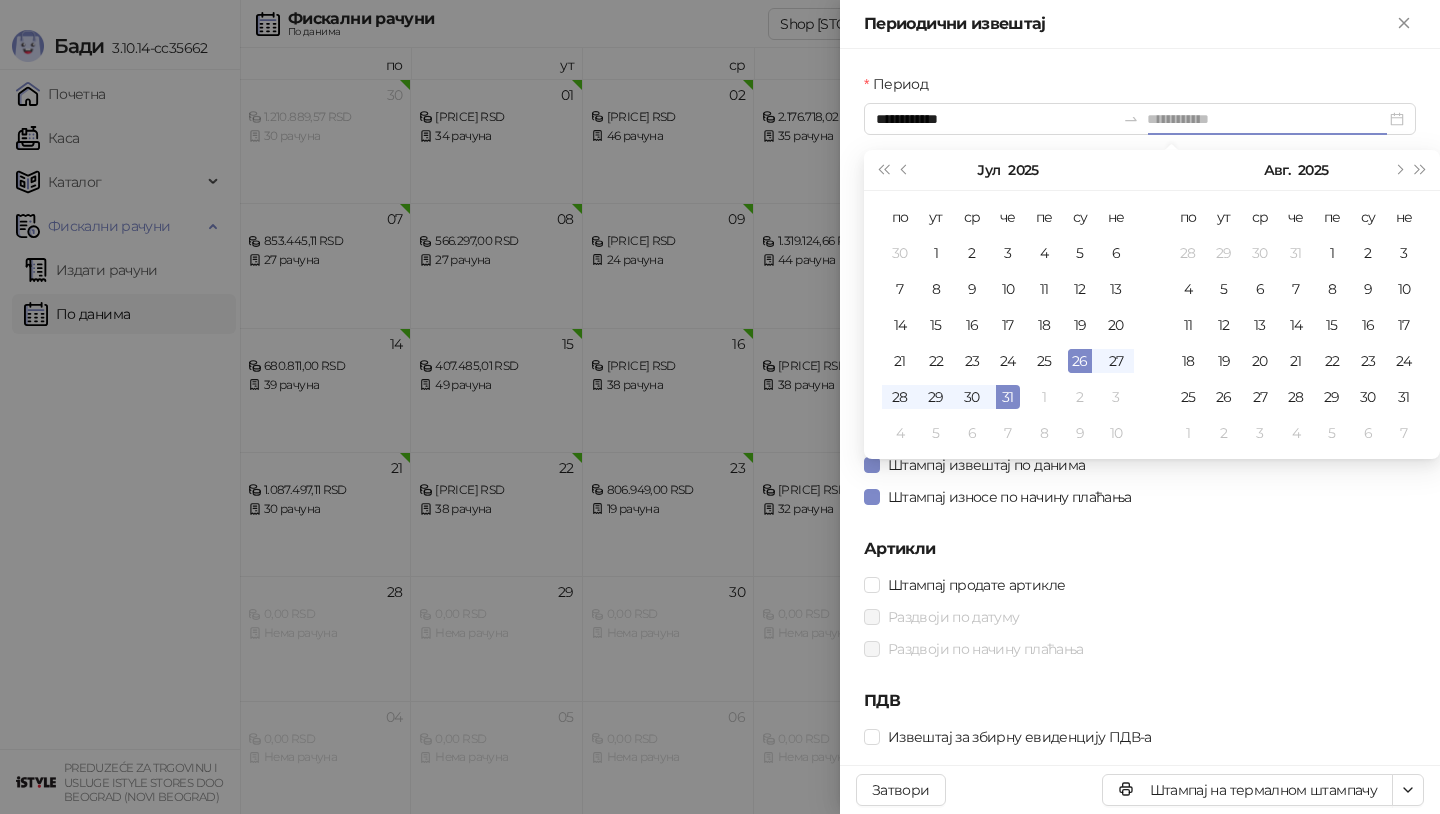 click on "26" at bounding box center (1080, 361) 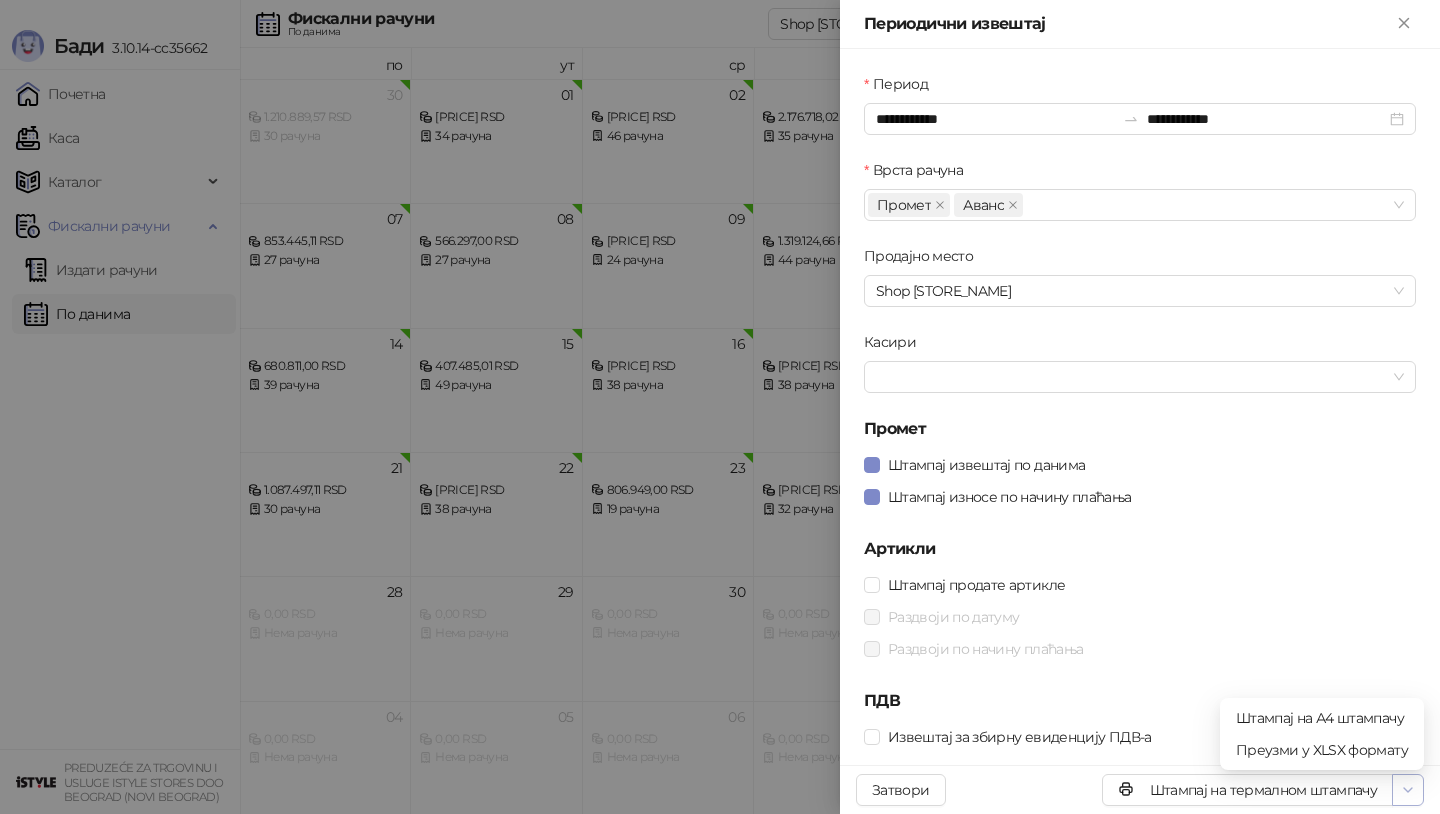 click 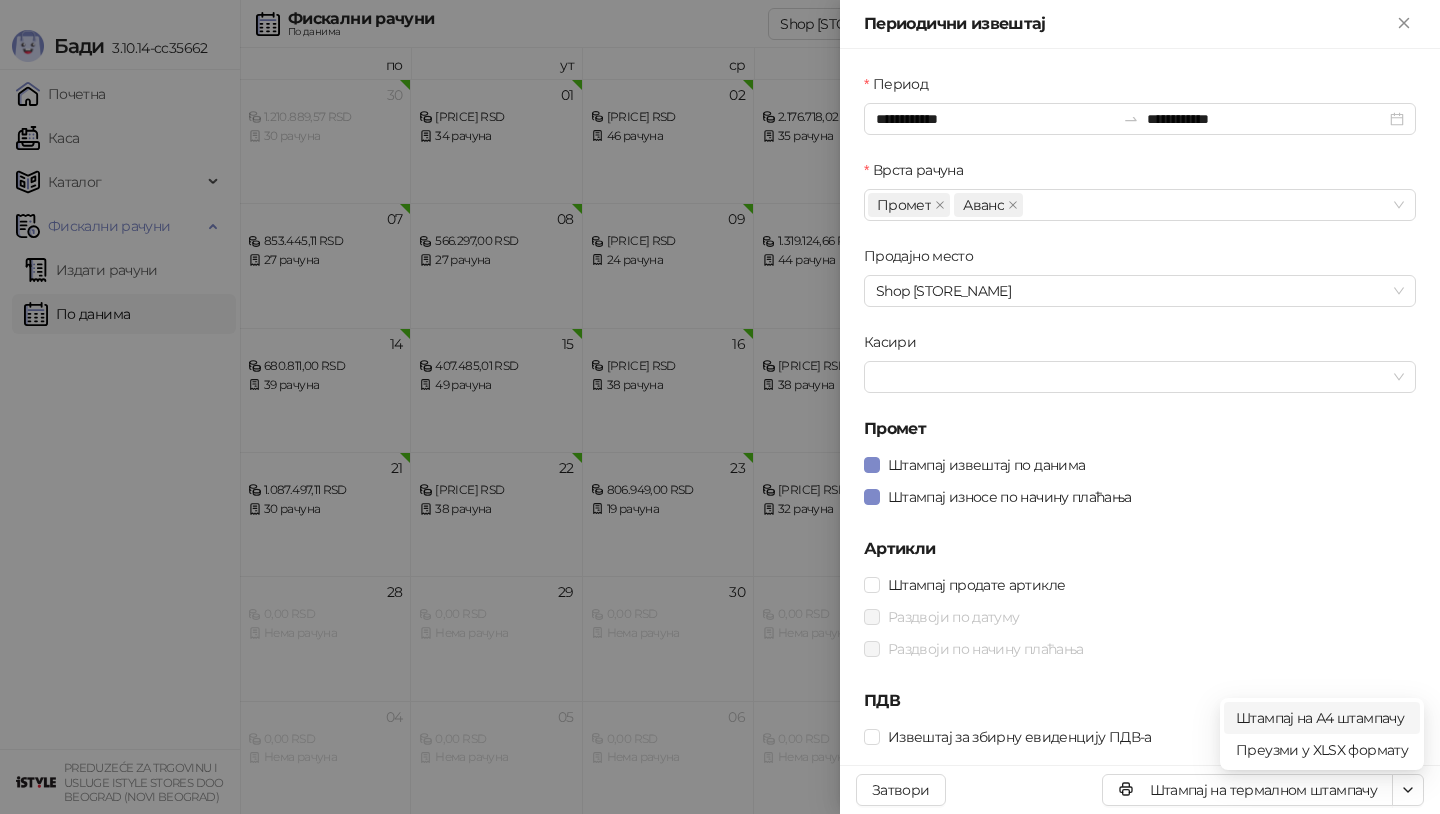 click on "Штампај на А4 штампачу" at bounding box center [1322, 718] 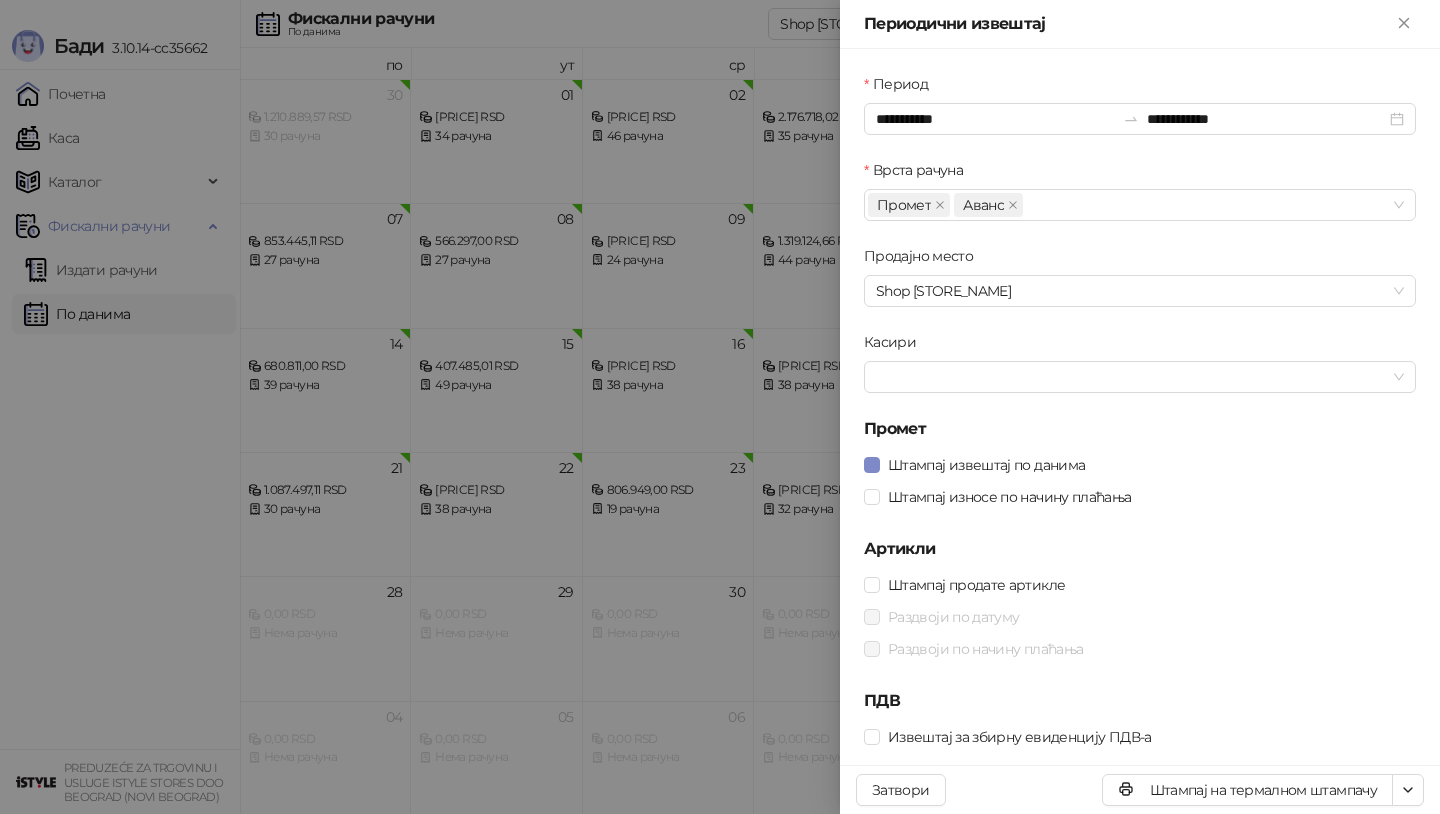 click at bounding box center [720, 407] 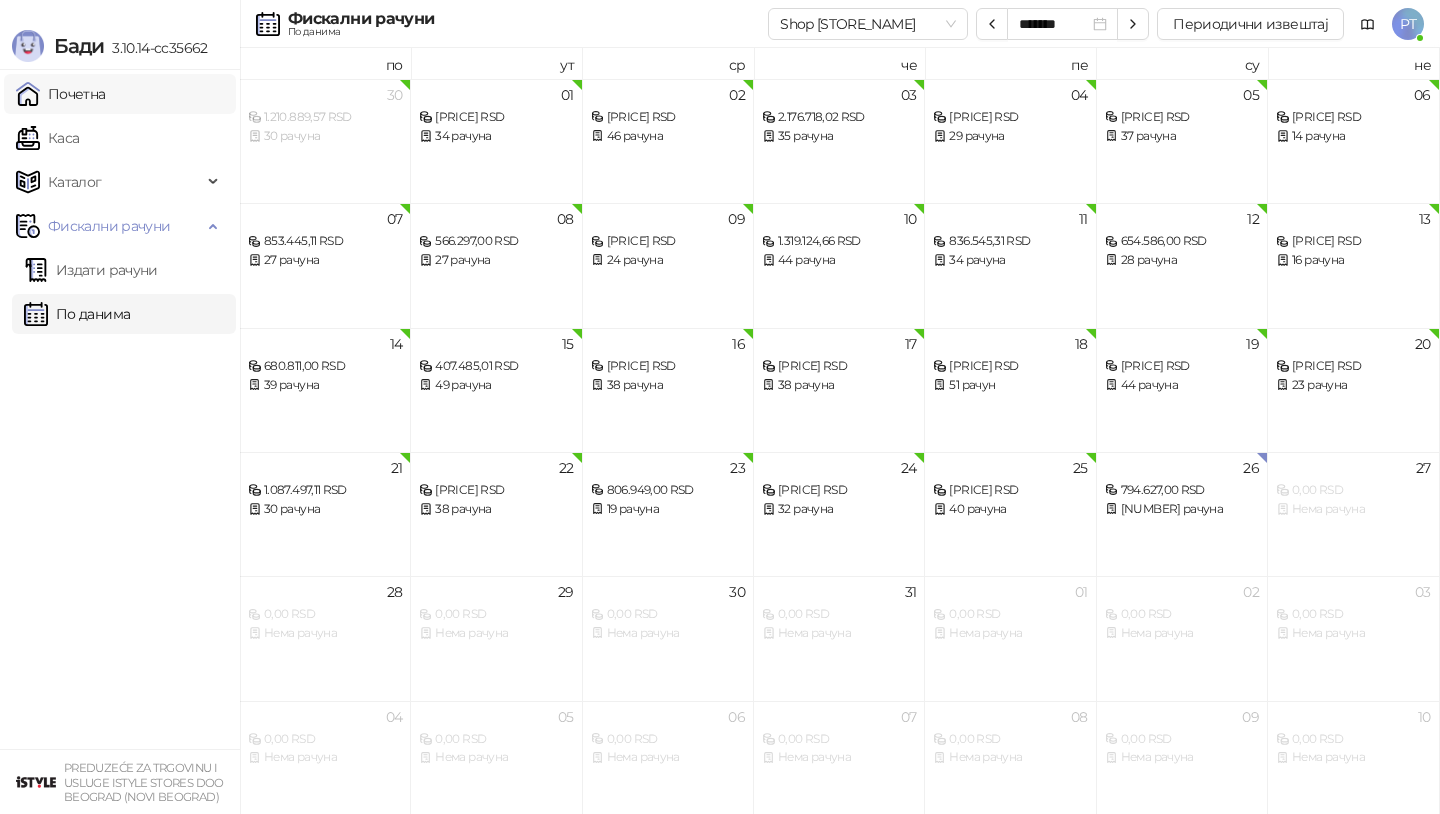 click on "Почетна" at bounding box center [61, 94] 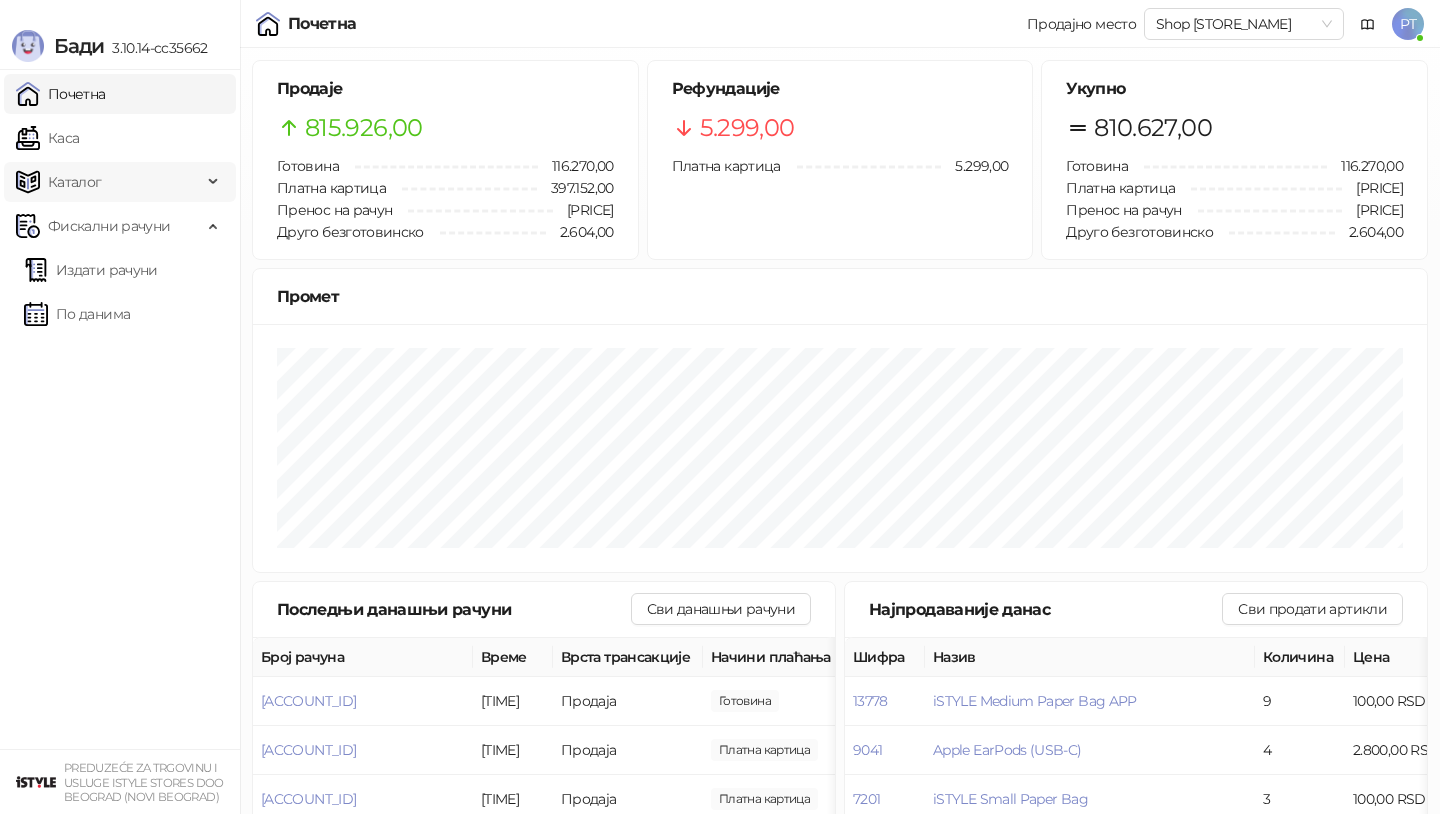 click on "Каталог" at bounding box center (109, 182) 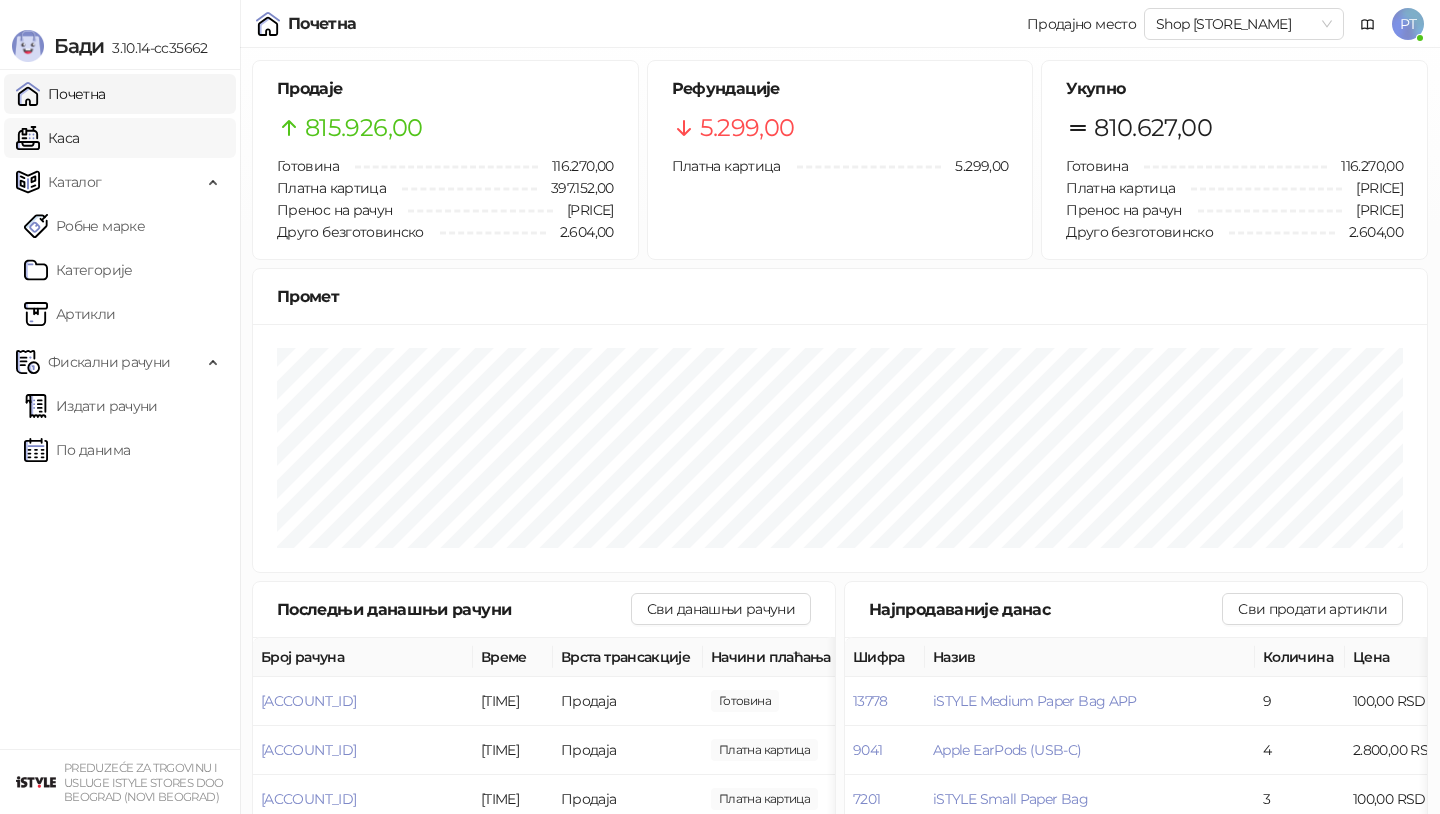 click on "Каса" at bounding box center (47, 138) 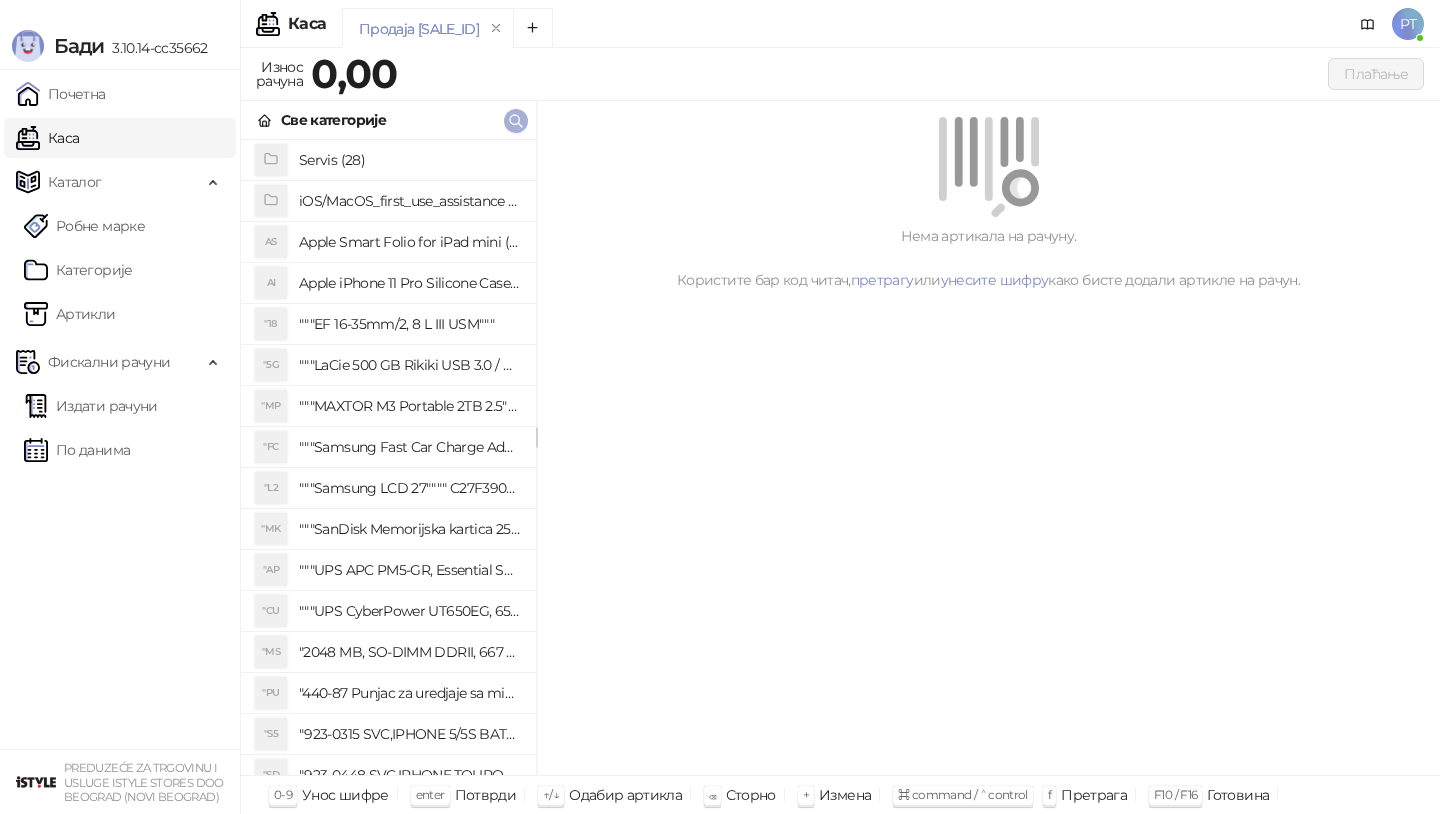 click 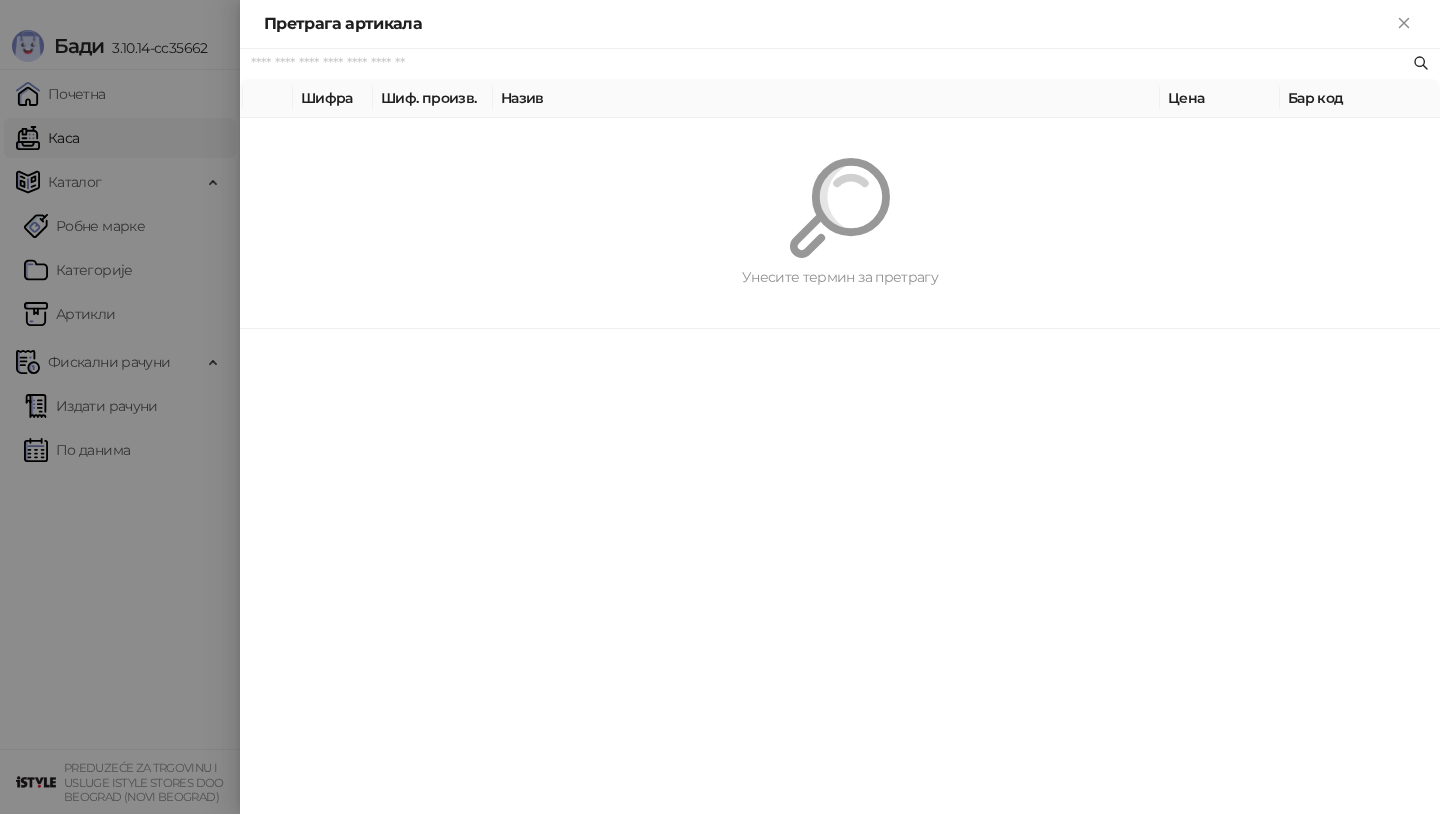 paste on "********" 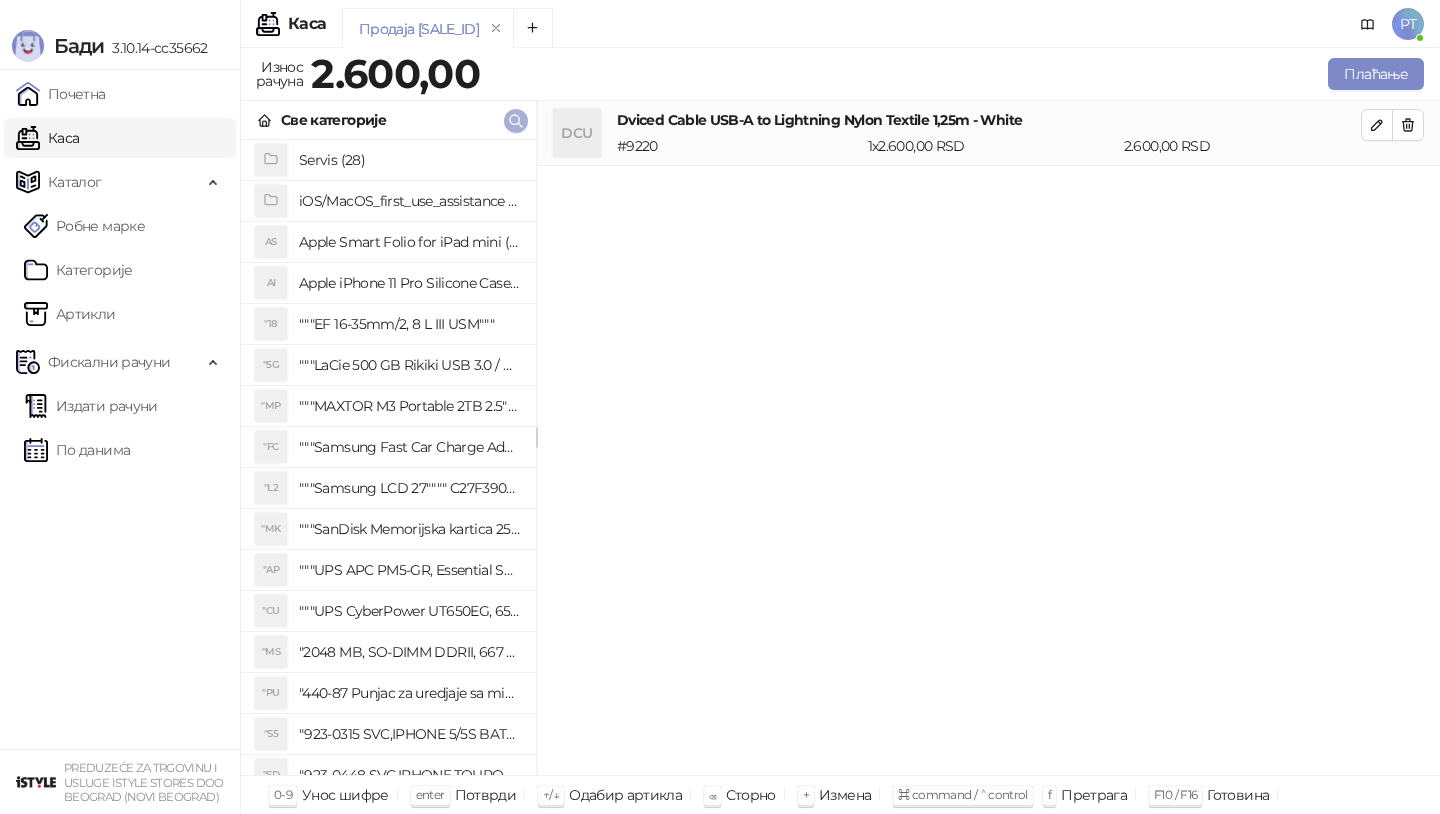 click 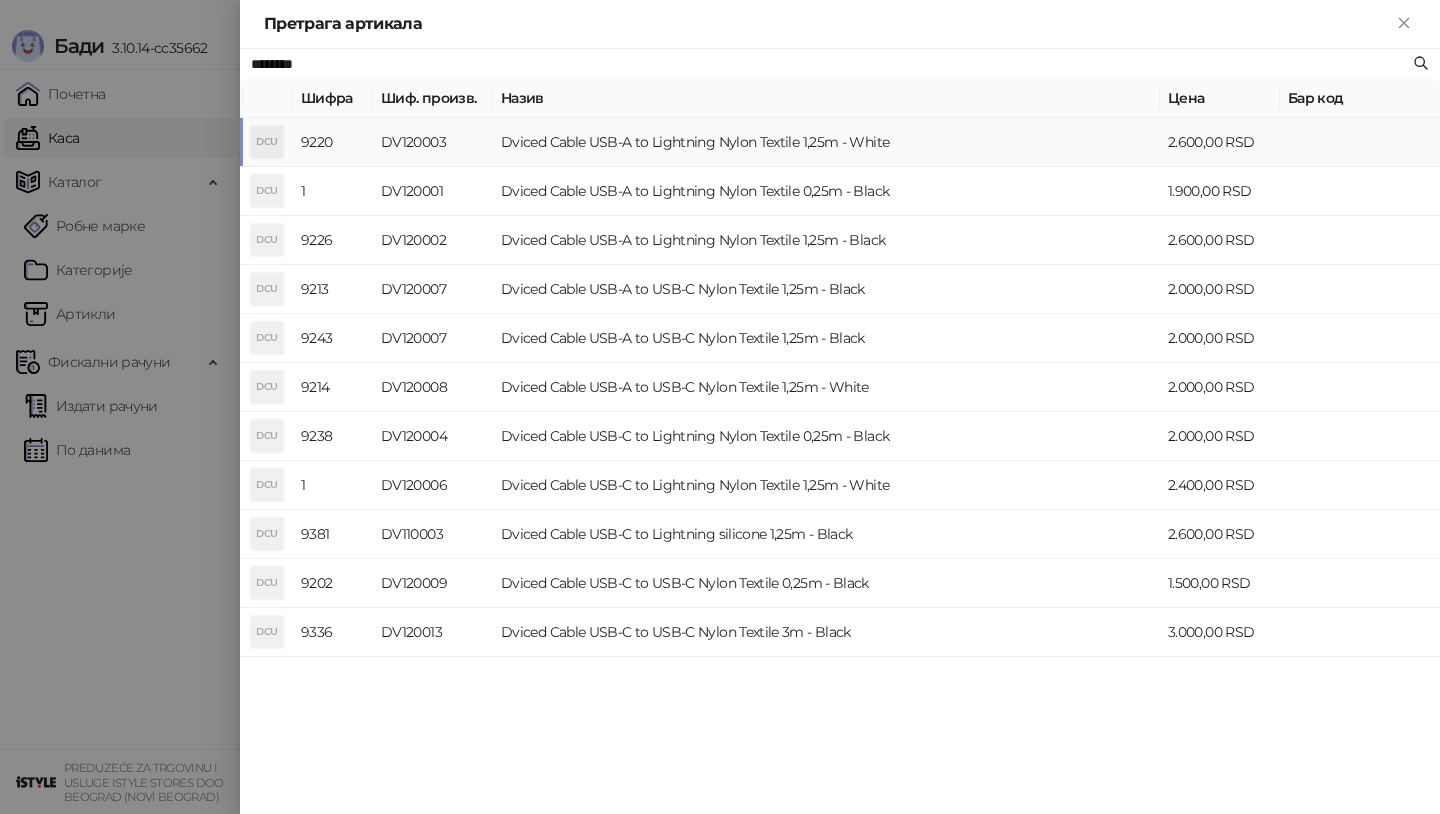 paste on "*" 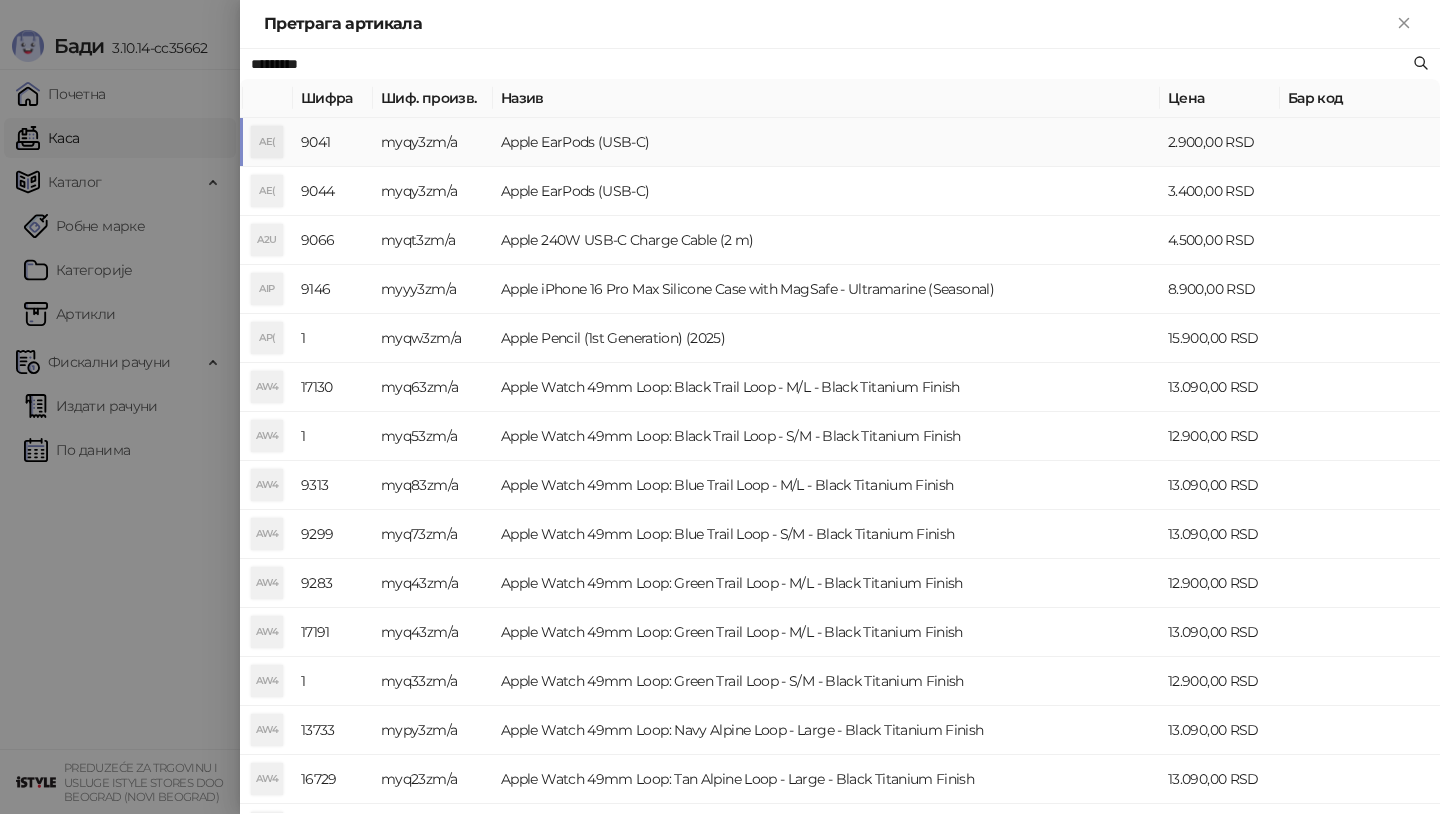 type on "*********" 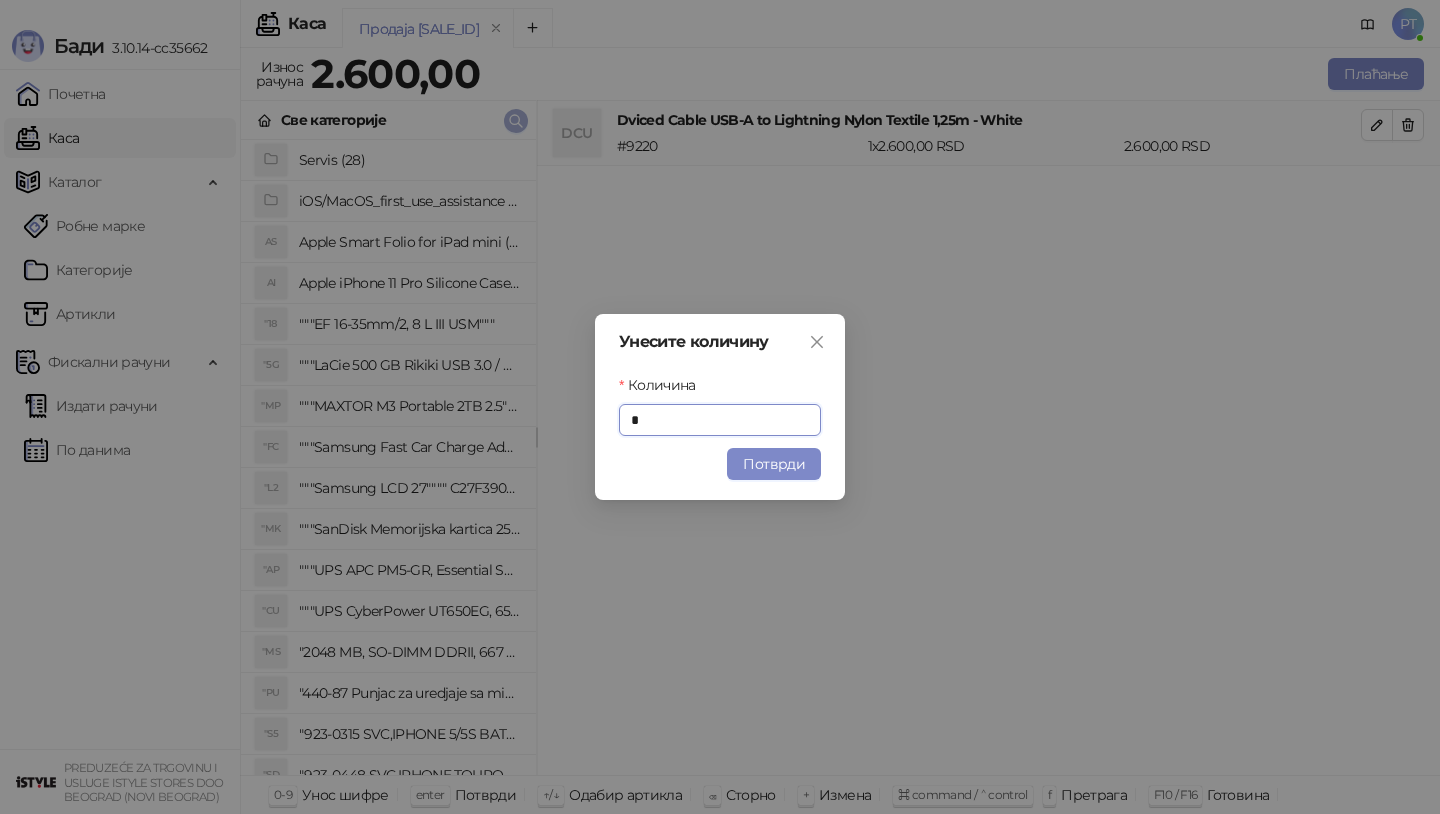 type on "*" 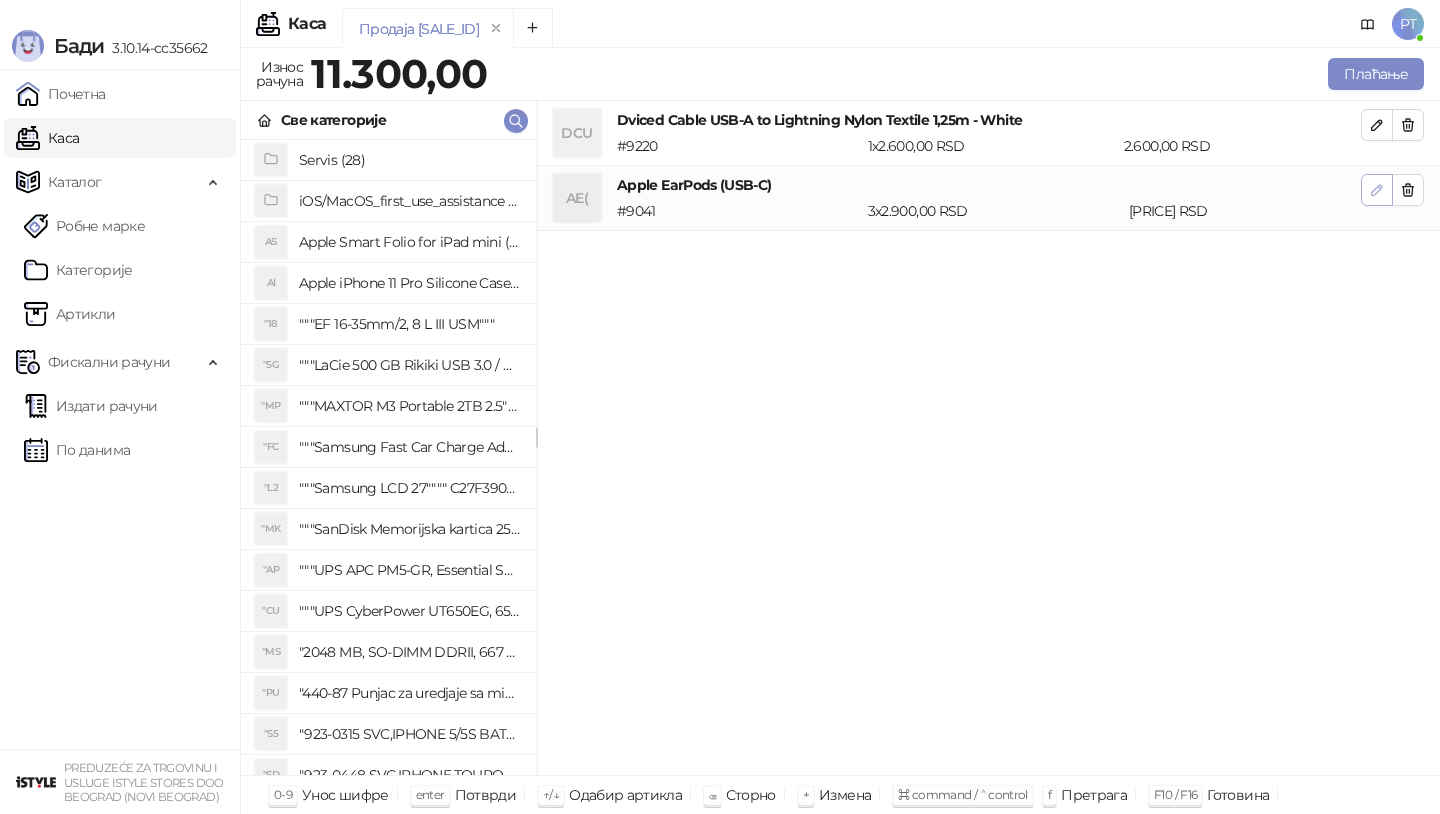 click 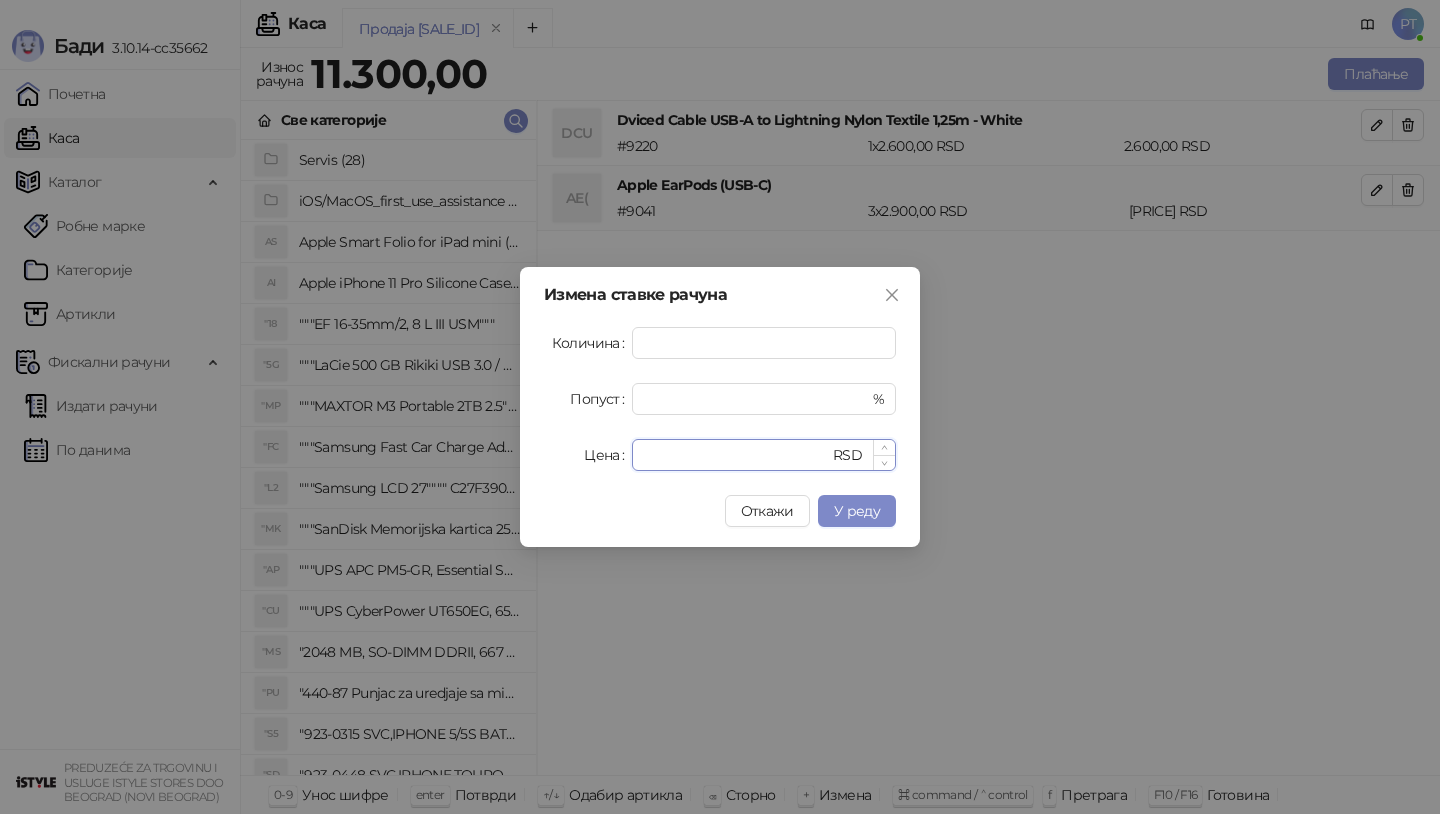 click on "****" at bounding box center [736, 455] 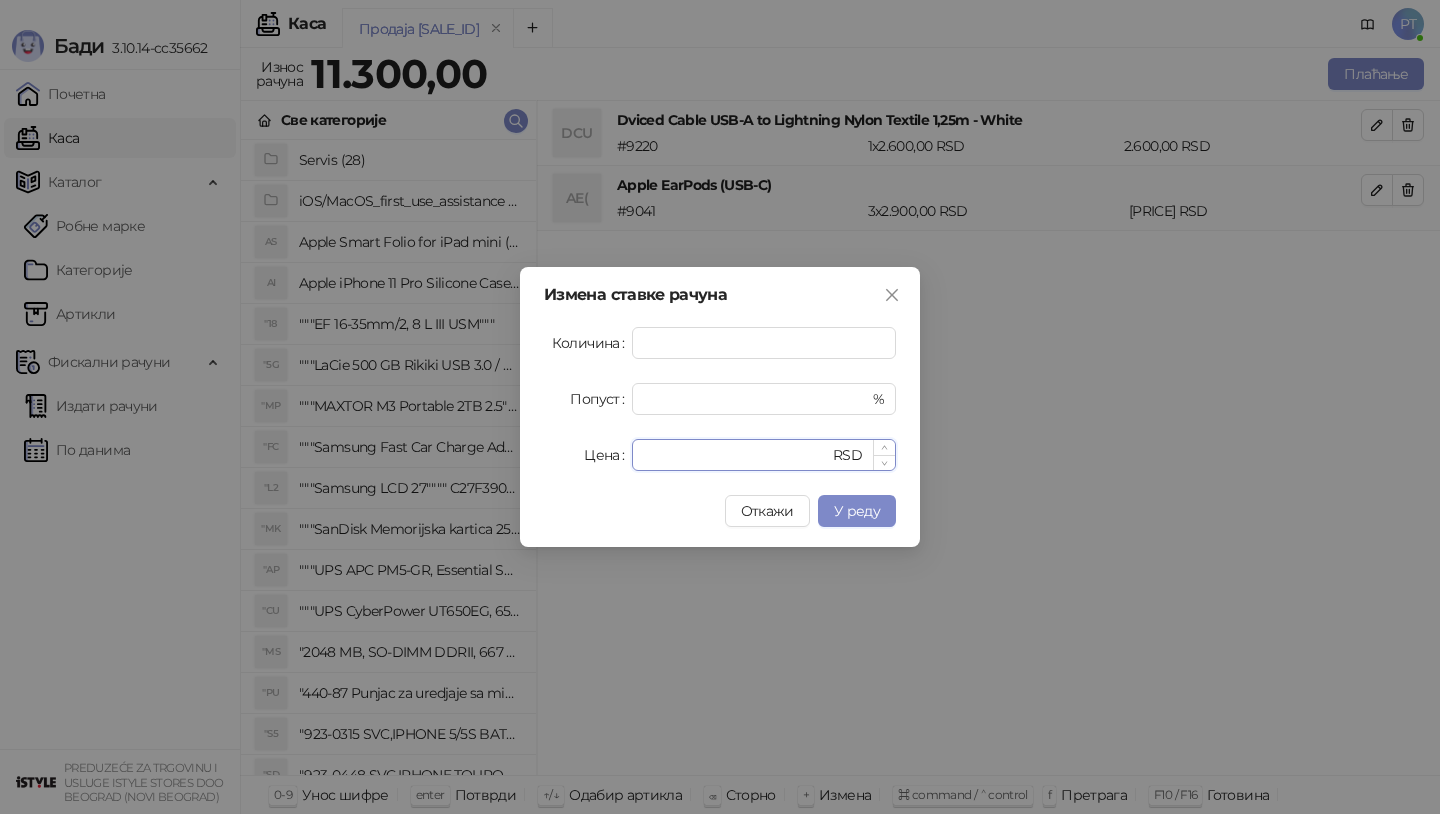 type on "****" 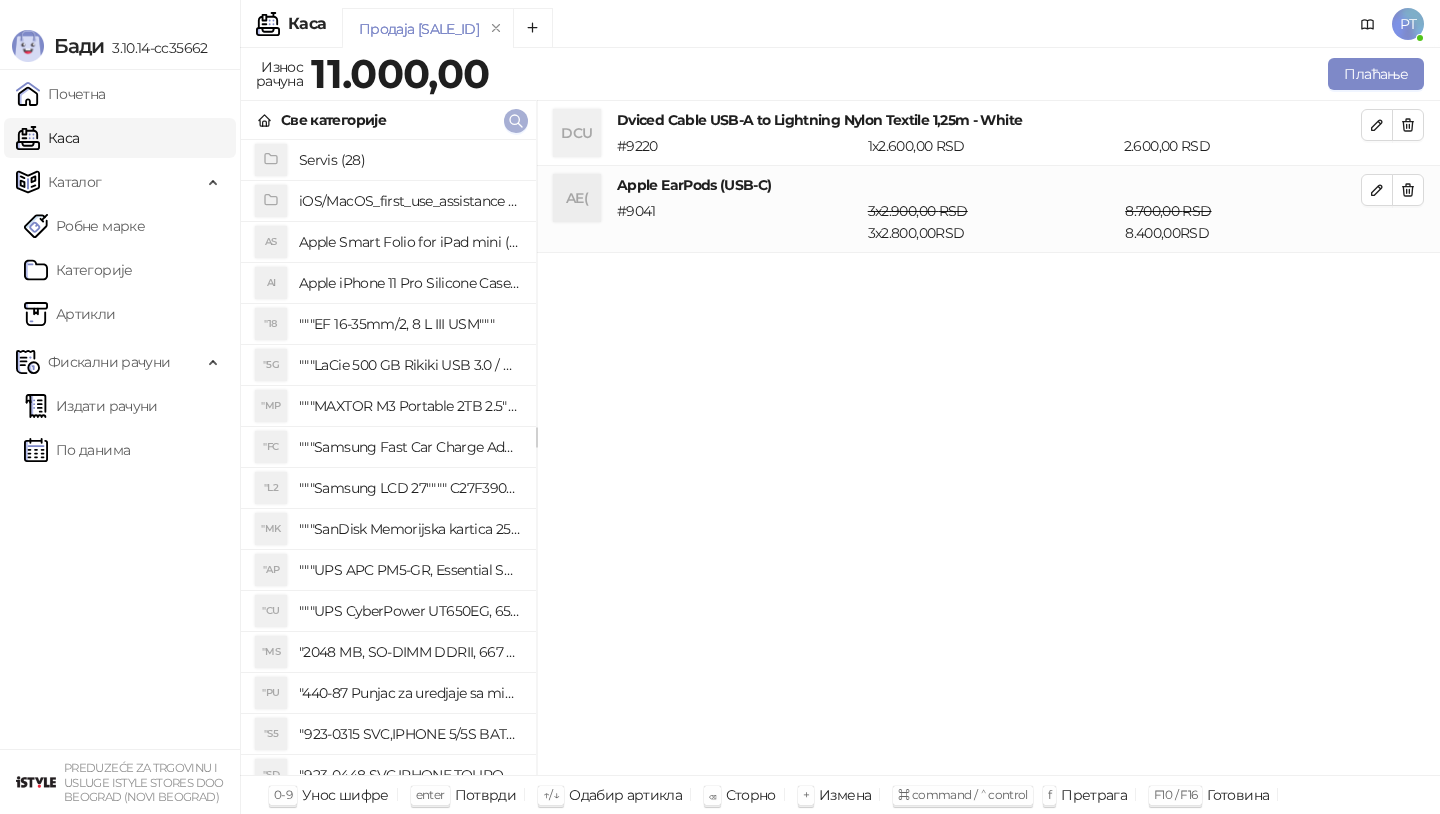 click 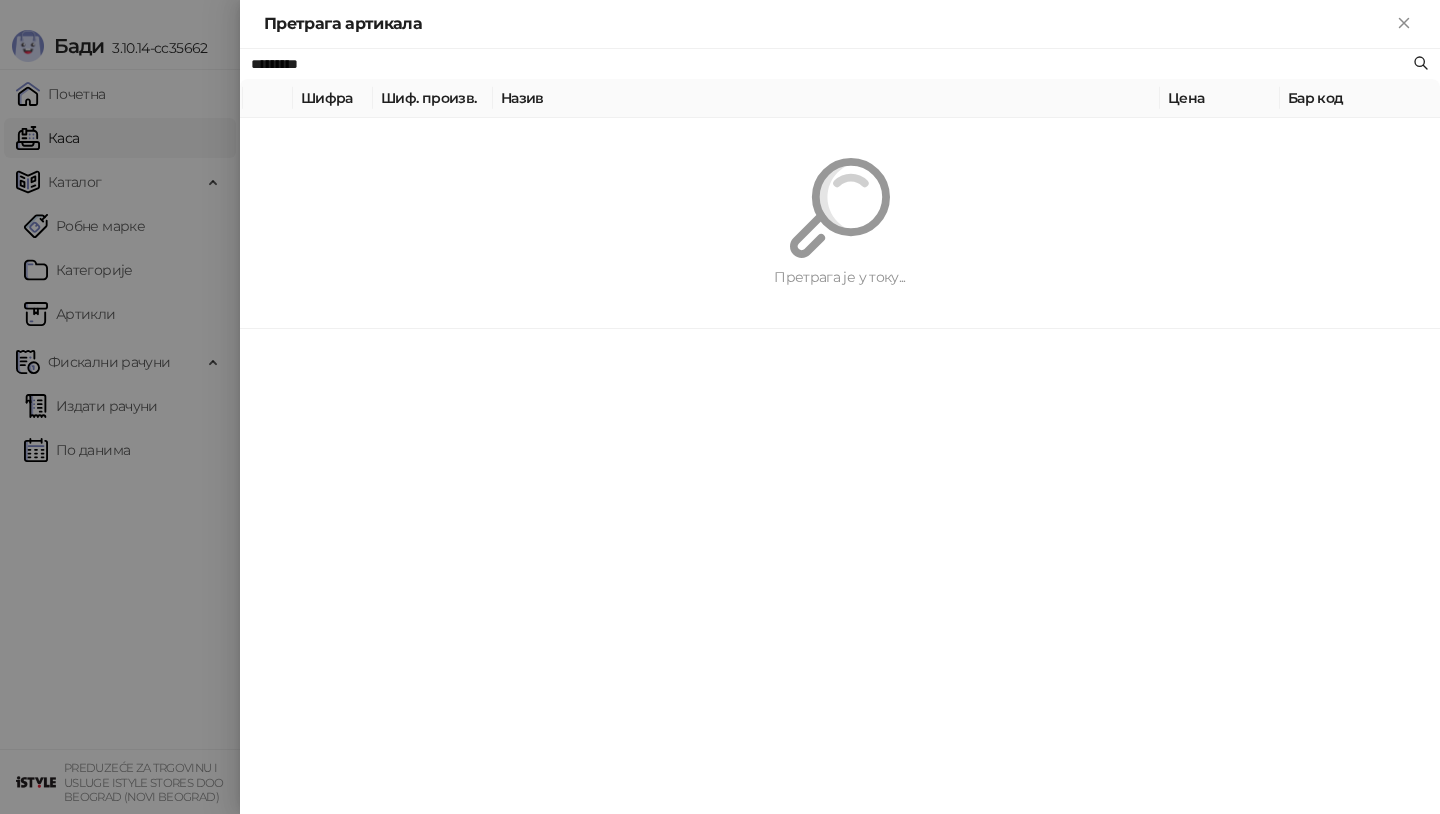 paste 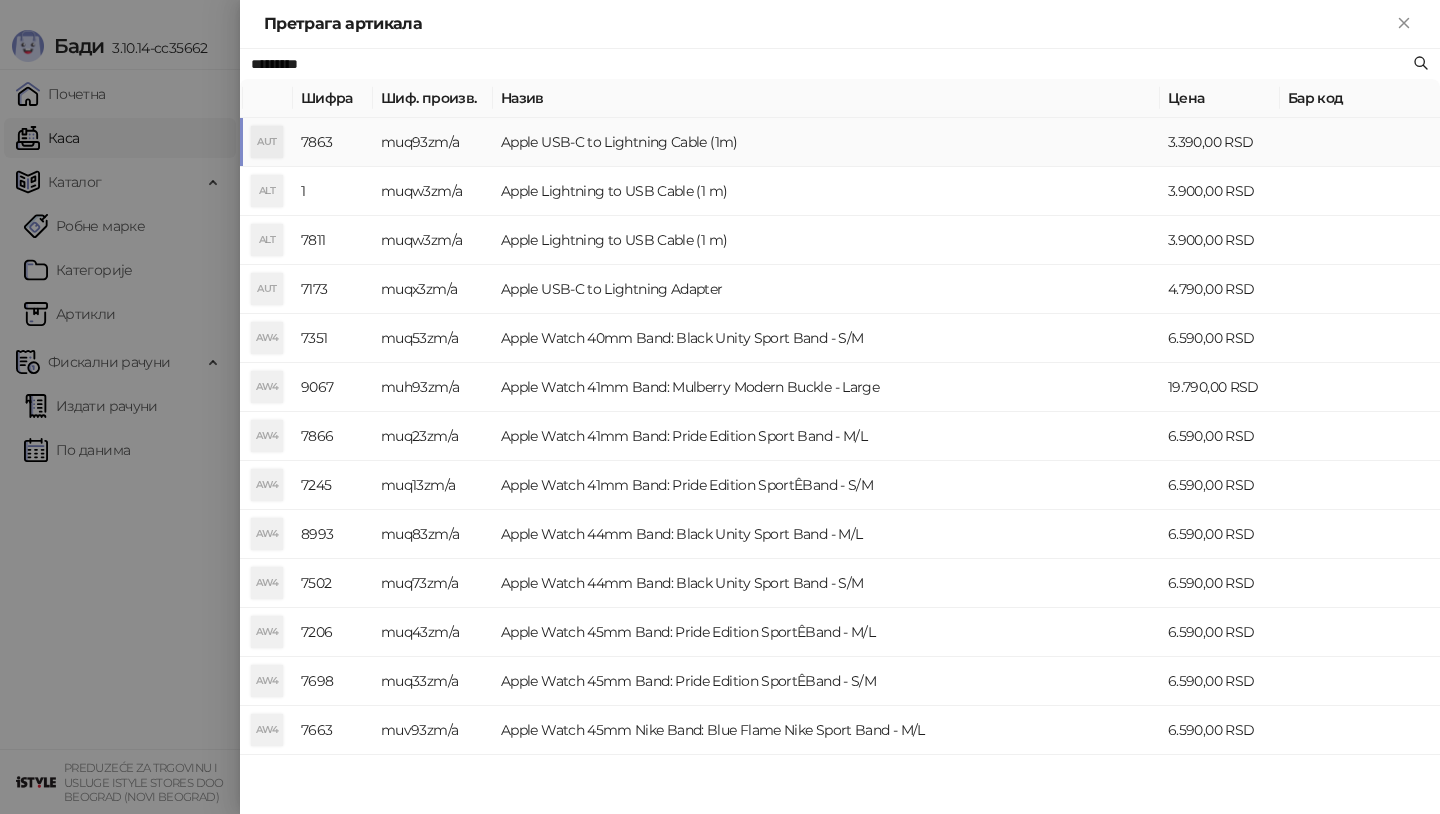 type on "*********" 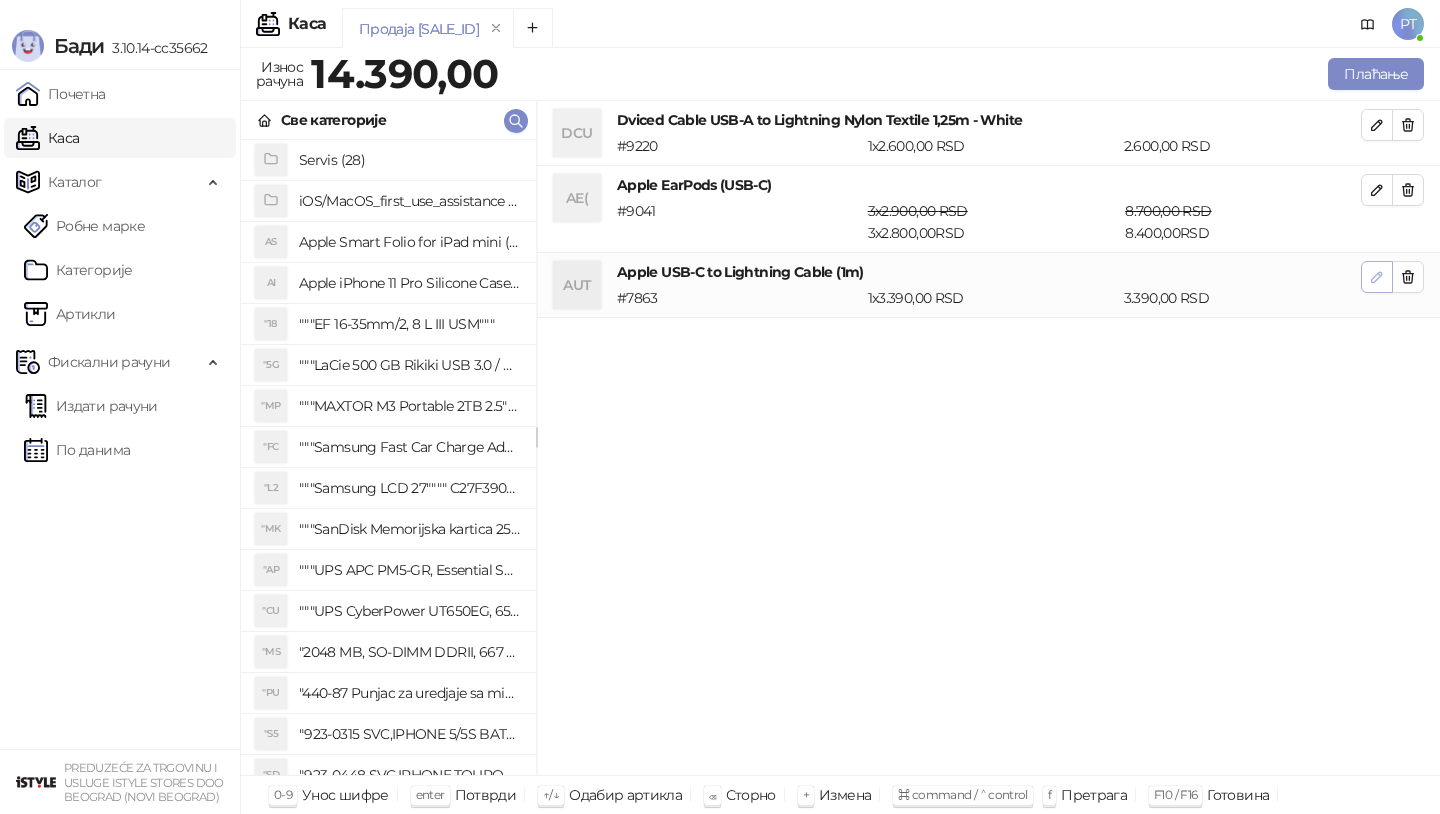 click at bounding box center (1377, 277) 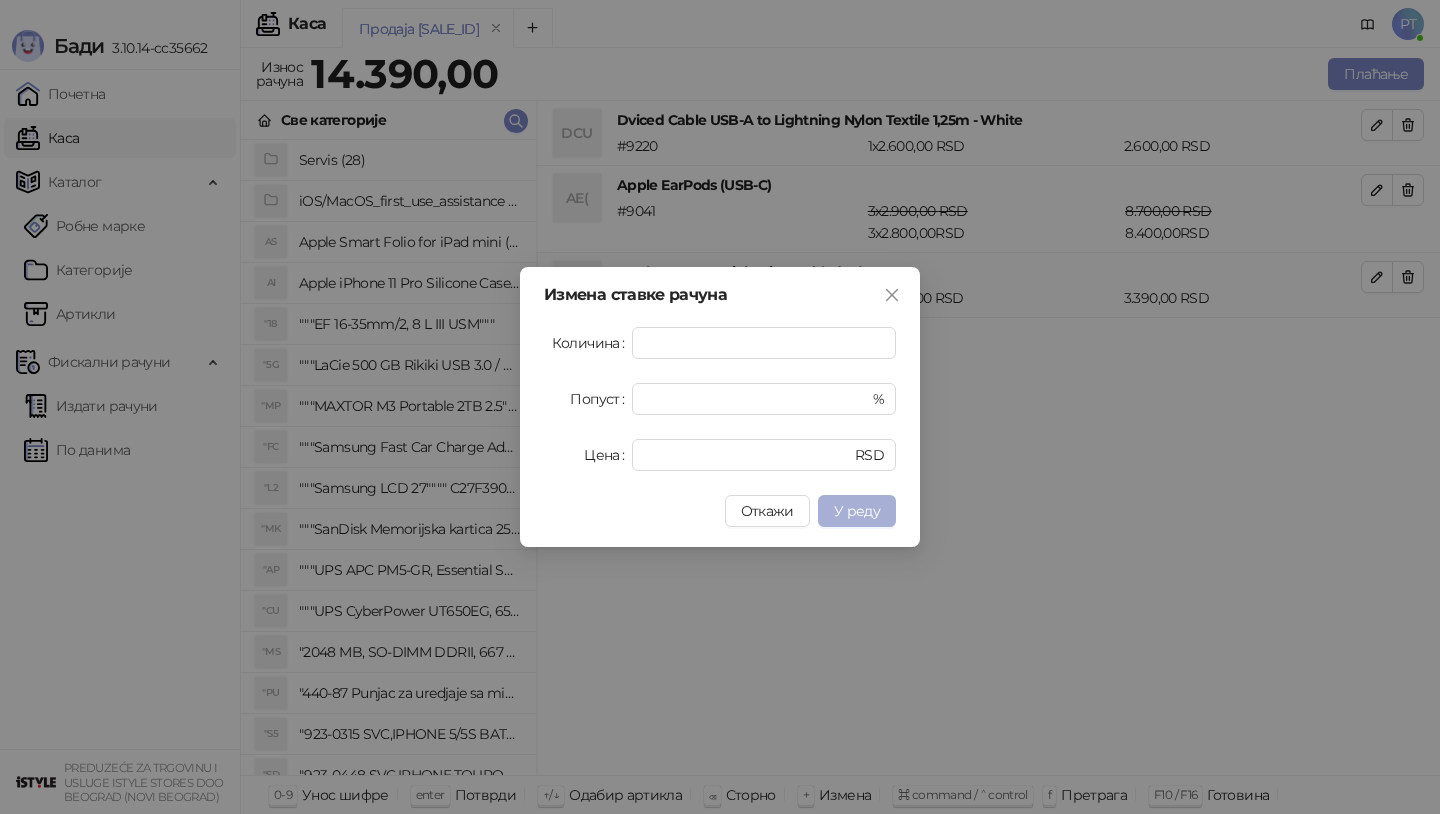 click on "У реду" at bounding box center [857, 511] 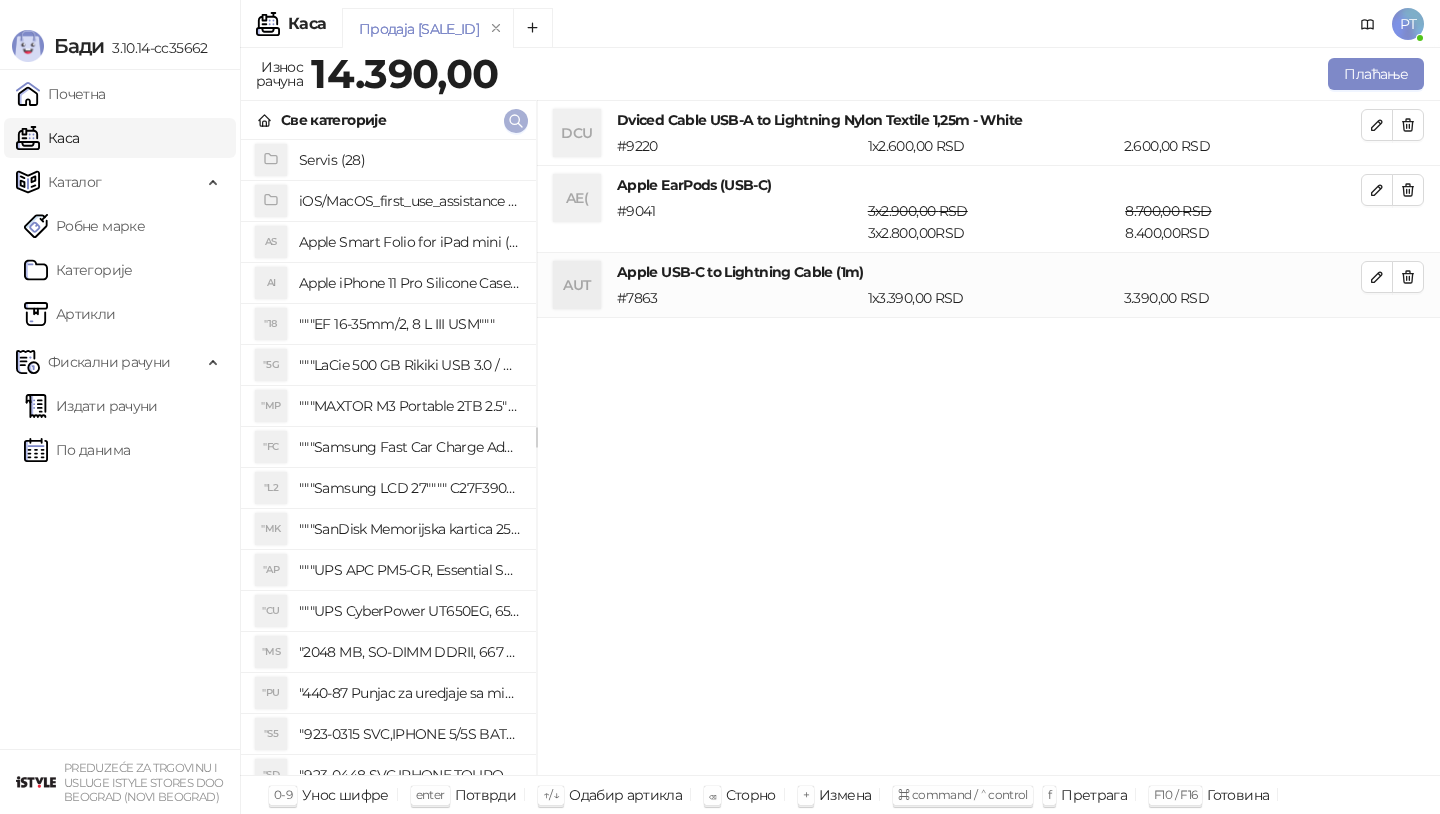 click 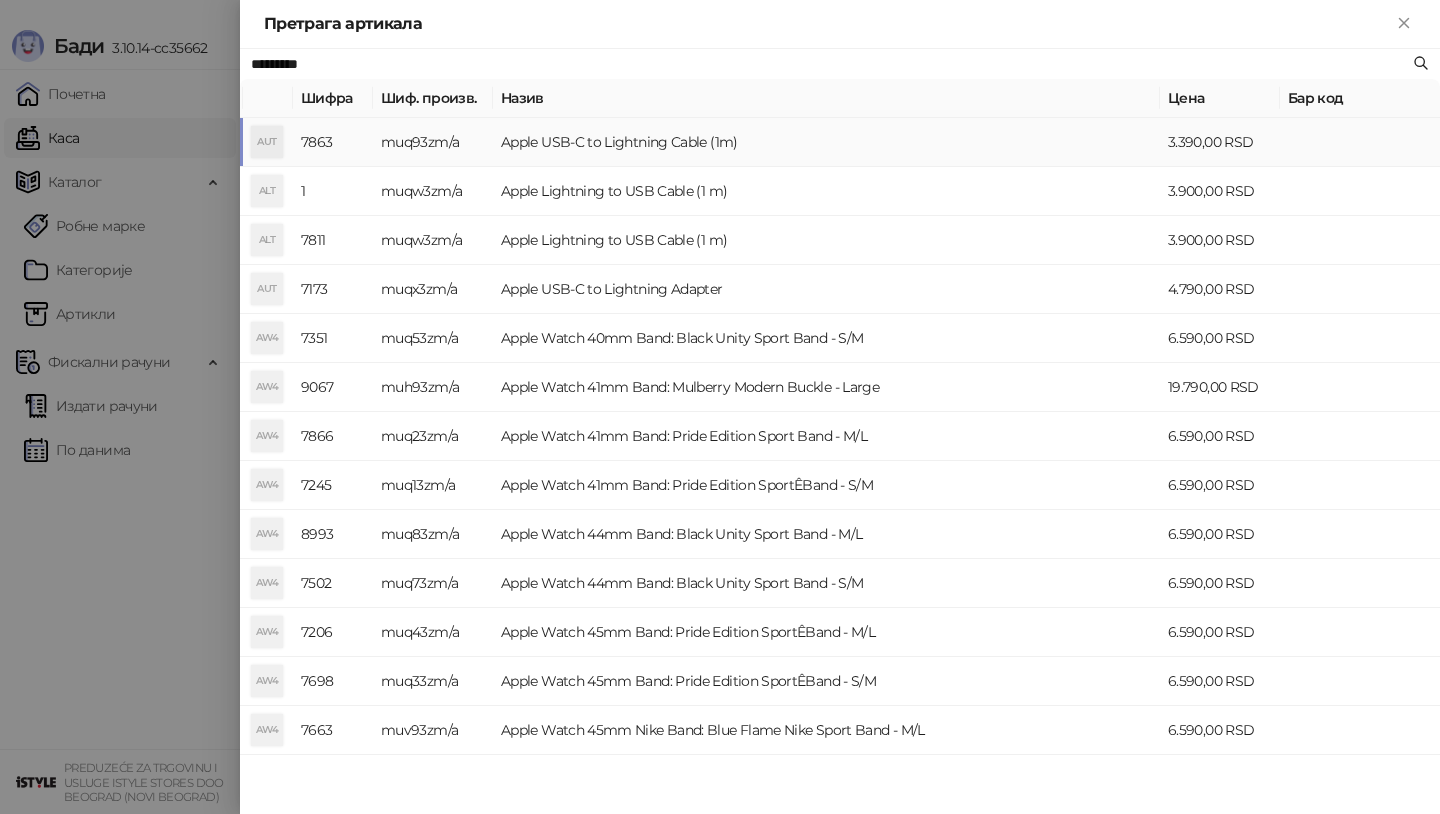 paste on "**********" 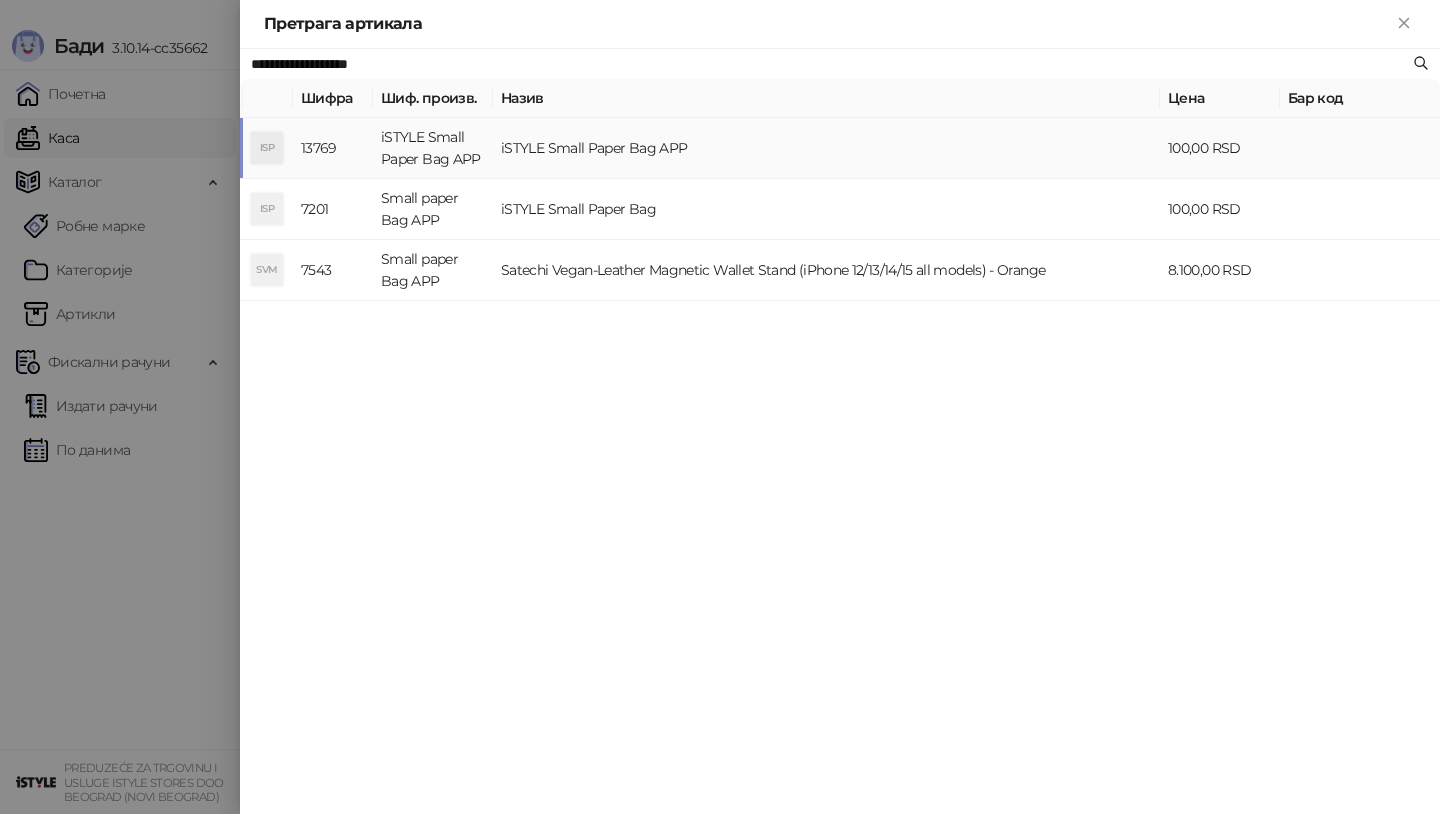 type on "**********" 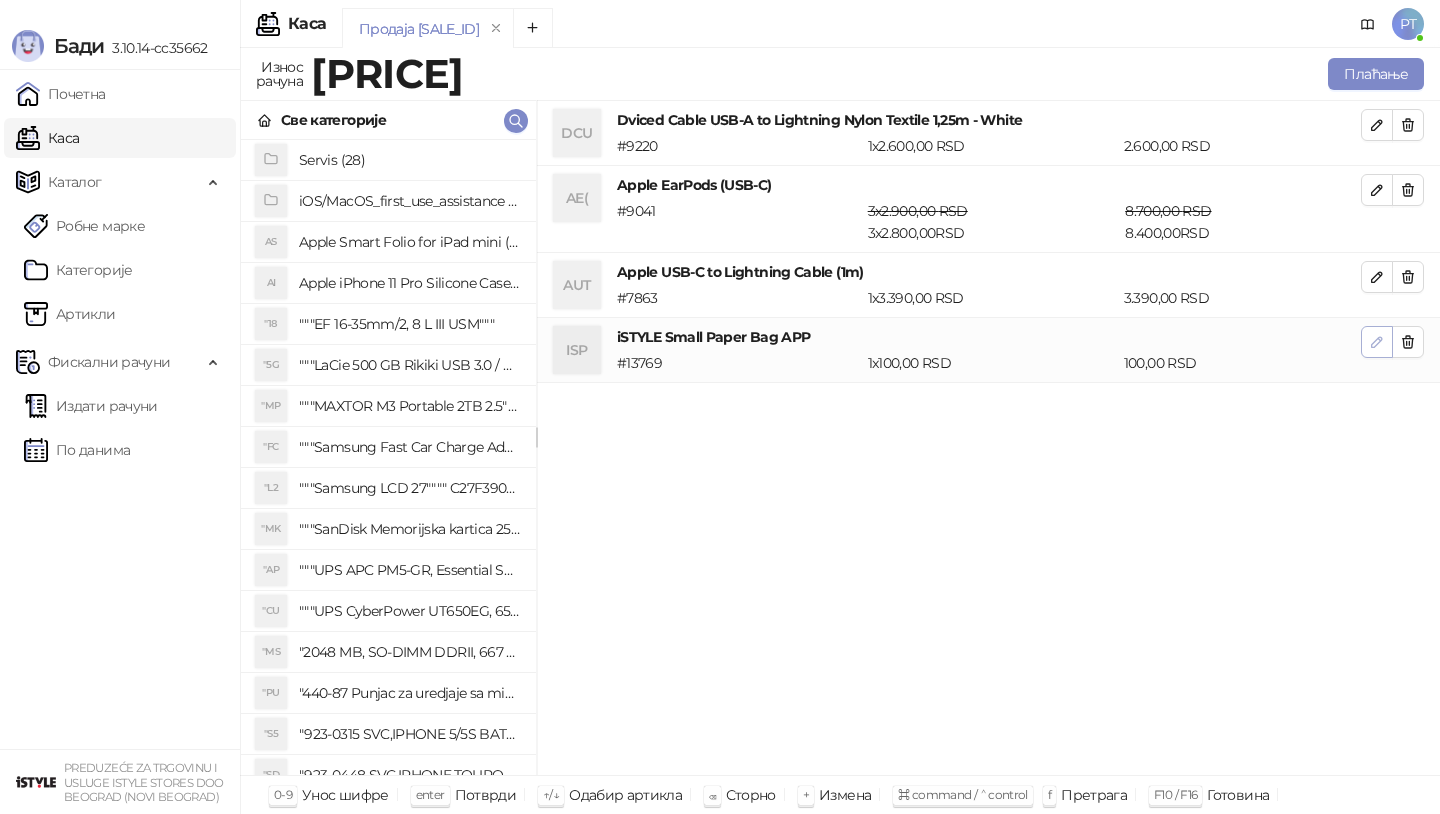 click 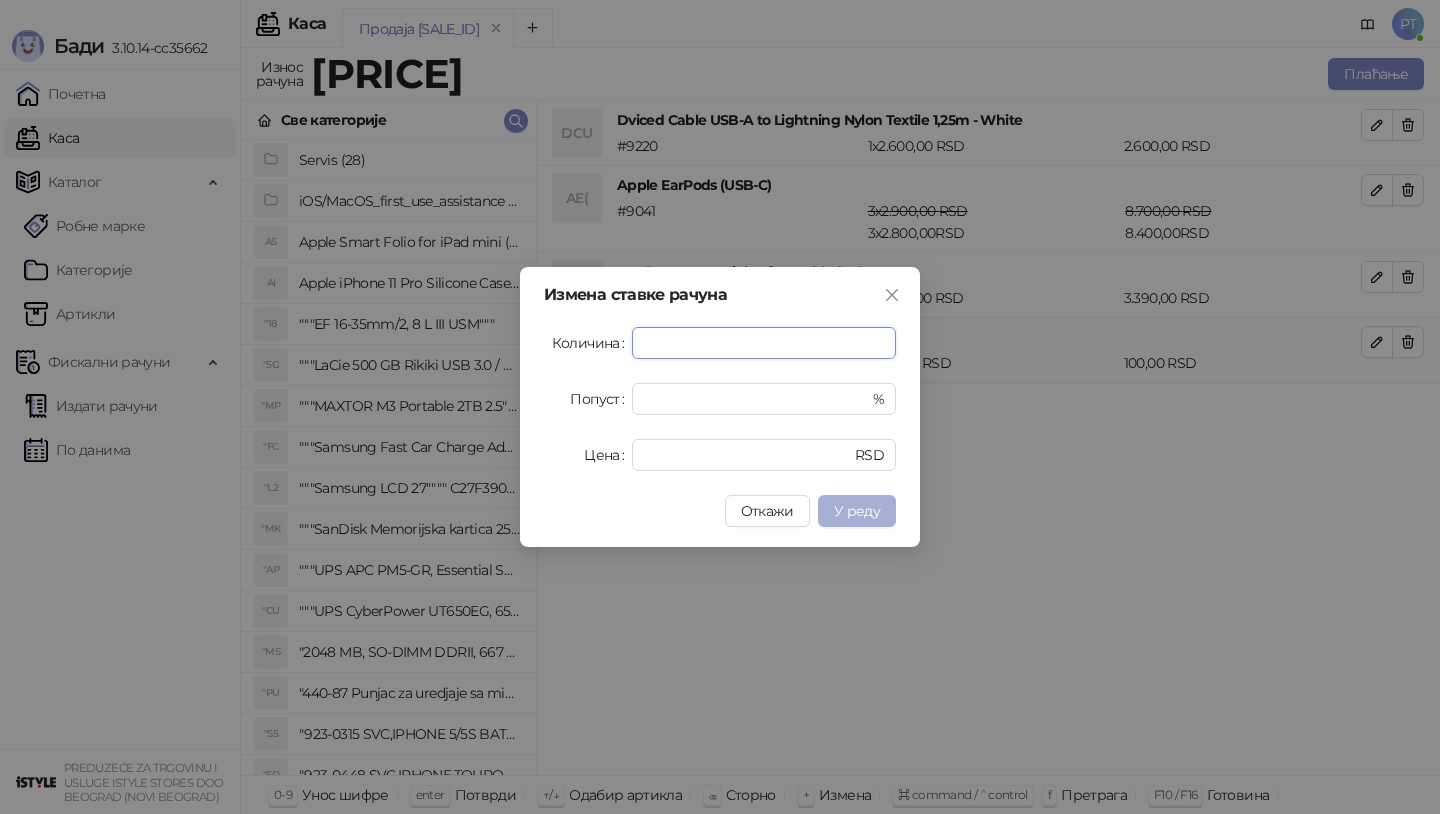 type on "*" 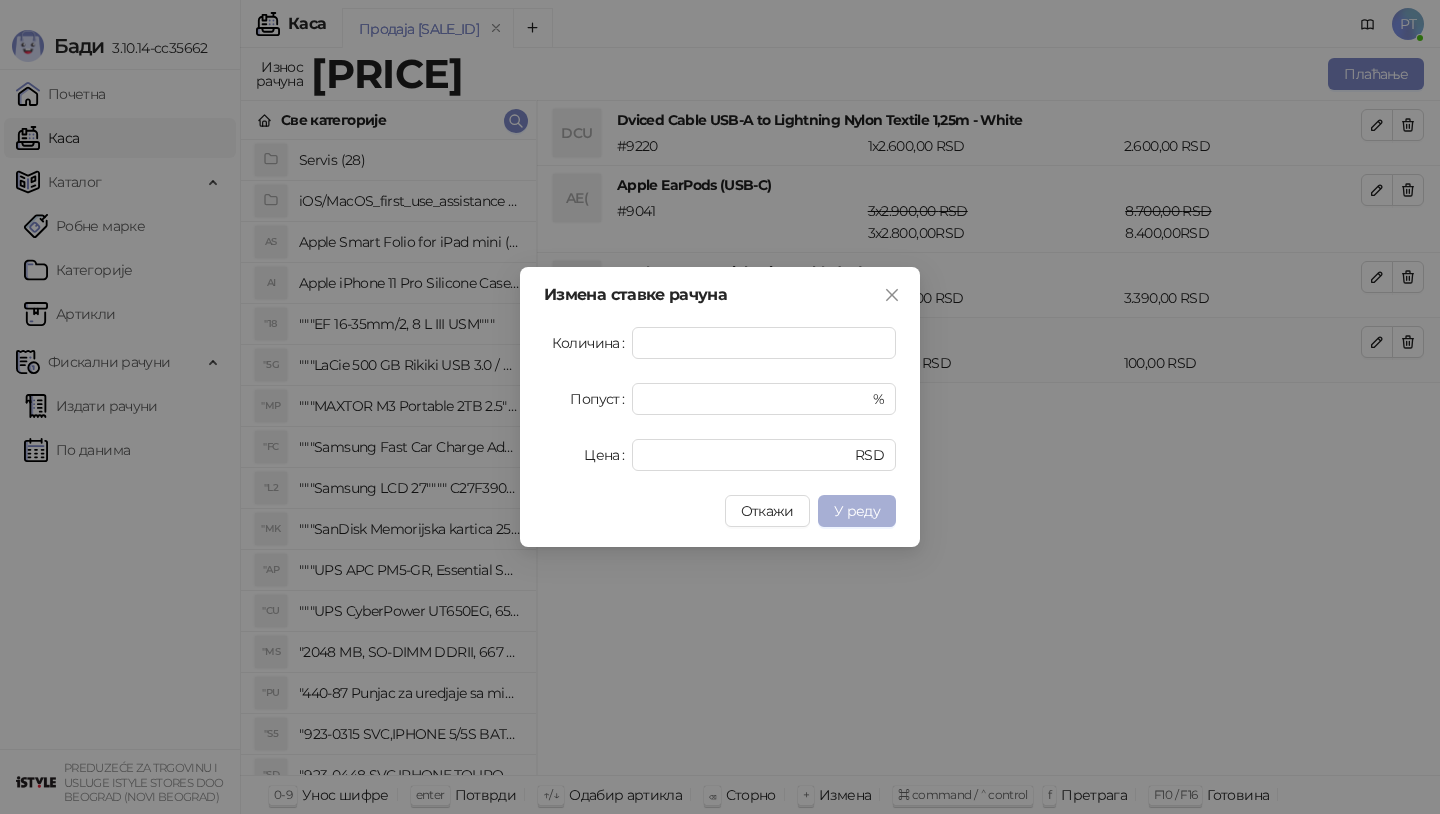 click on "У реду" at bounding box center [857, 511] 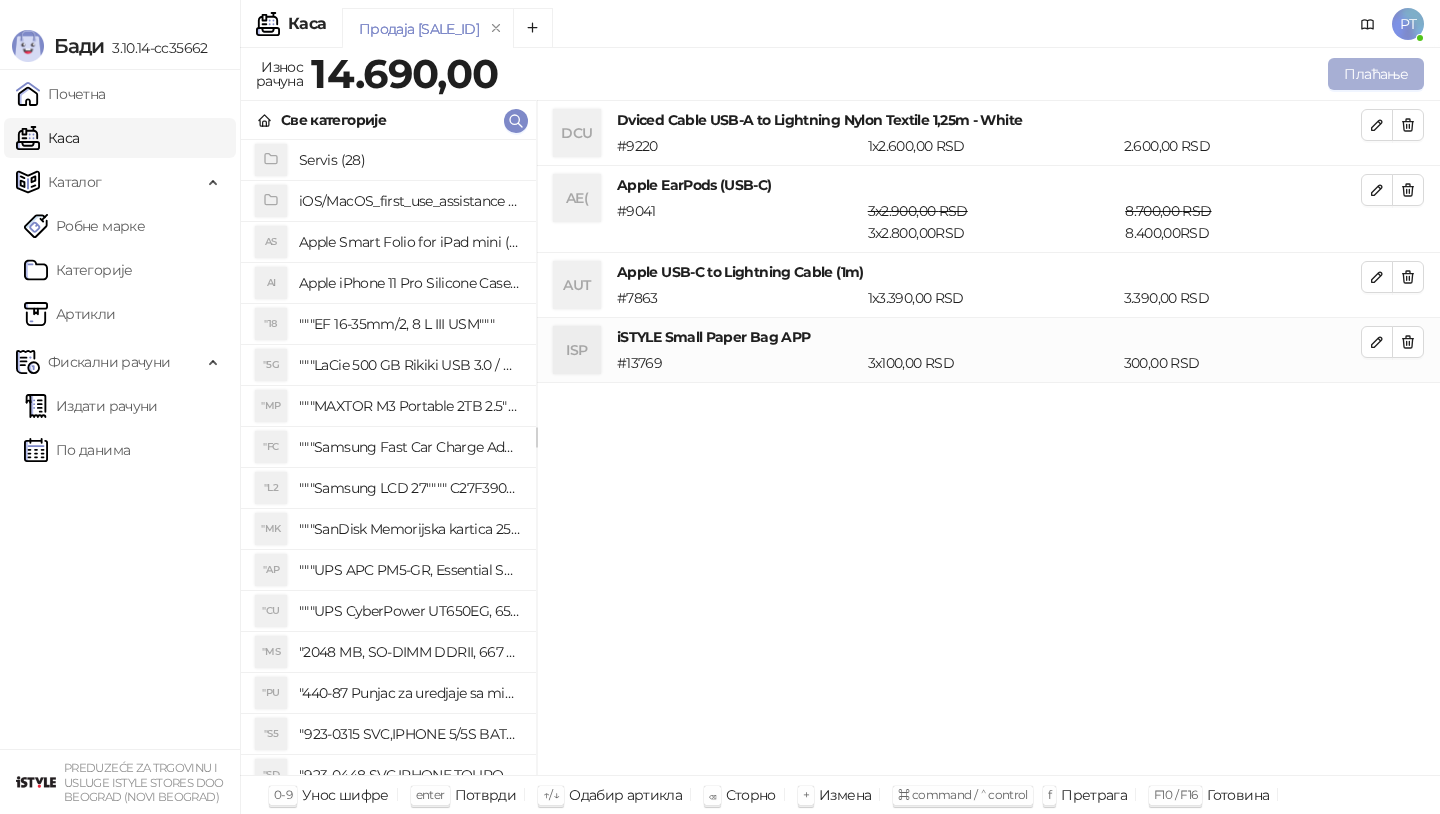click on "Плаћање" at bounding box center [1376, 74] 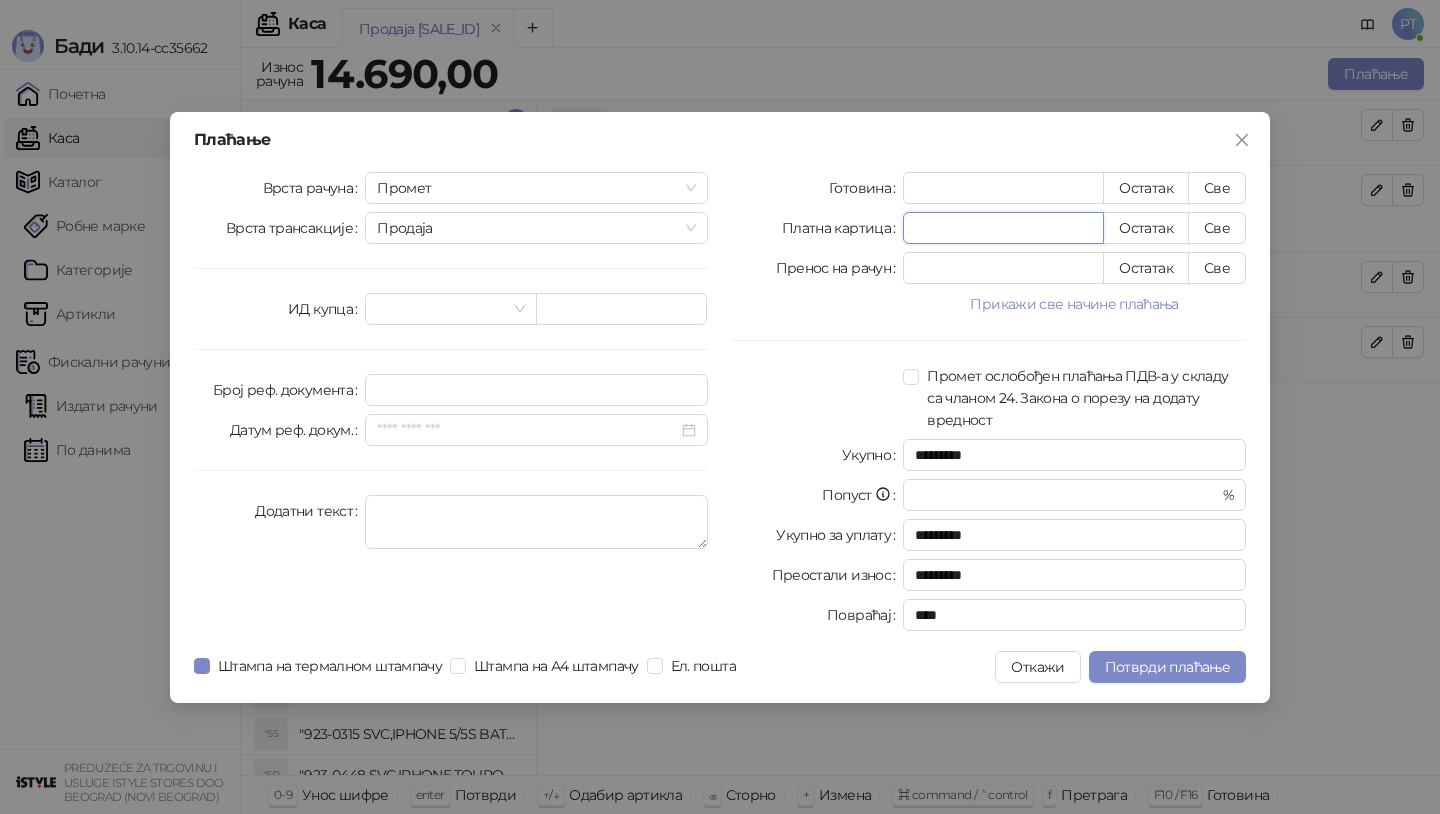 click on "*" at bounding box center [1003, 228] 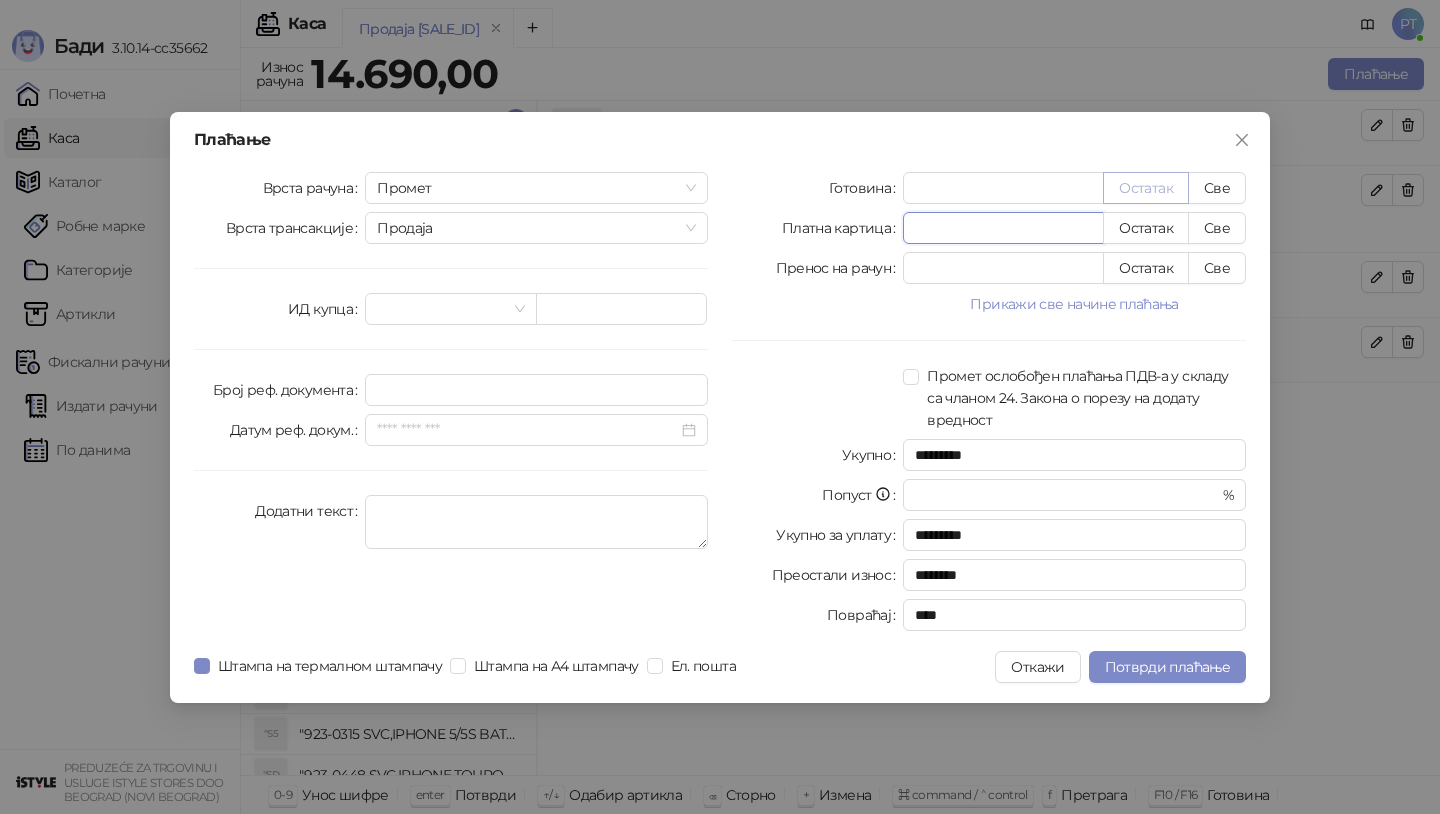 type on "****" 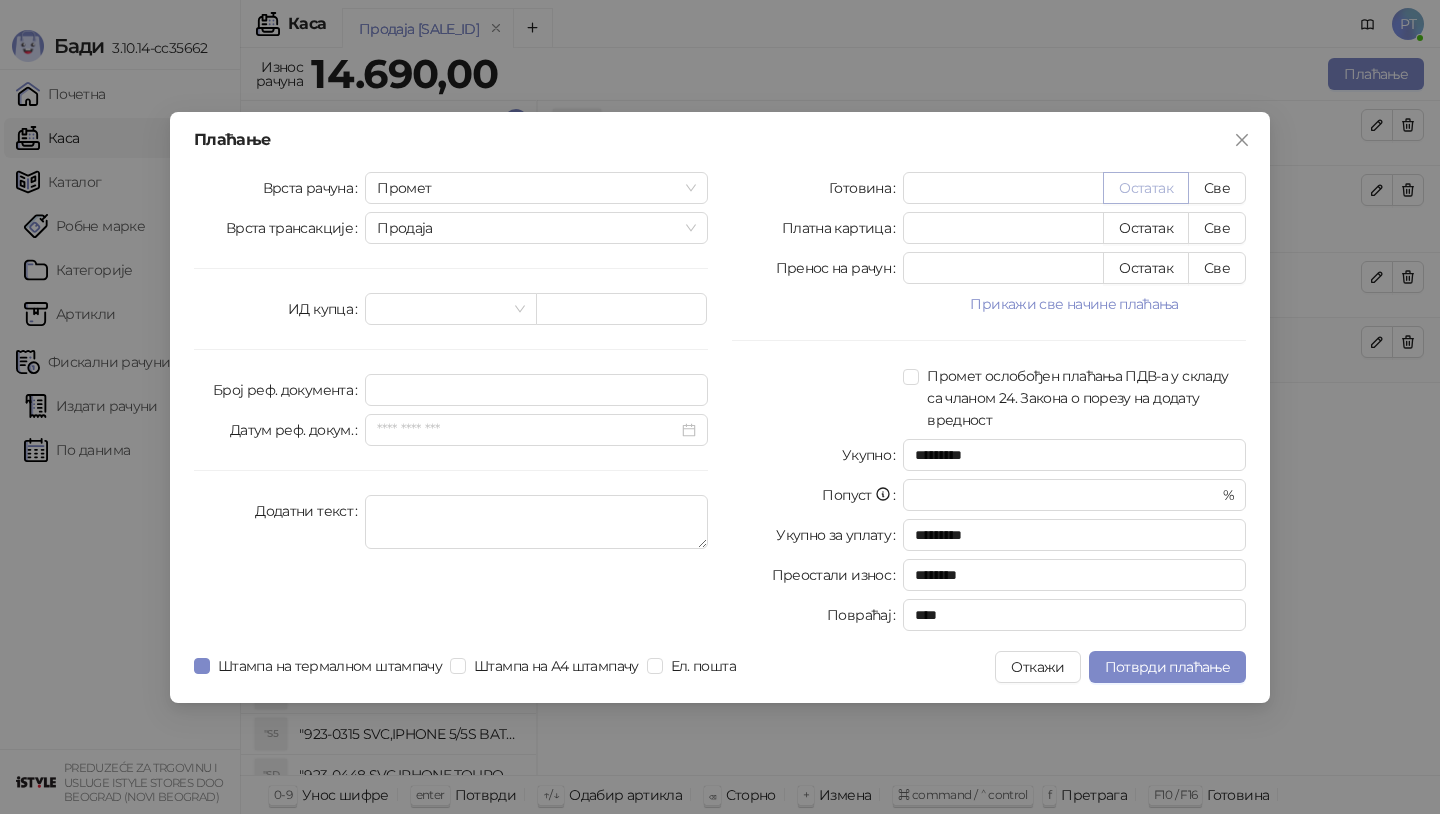 click on "Остатак" at bounding box center (1146, 188) 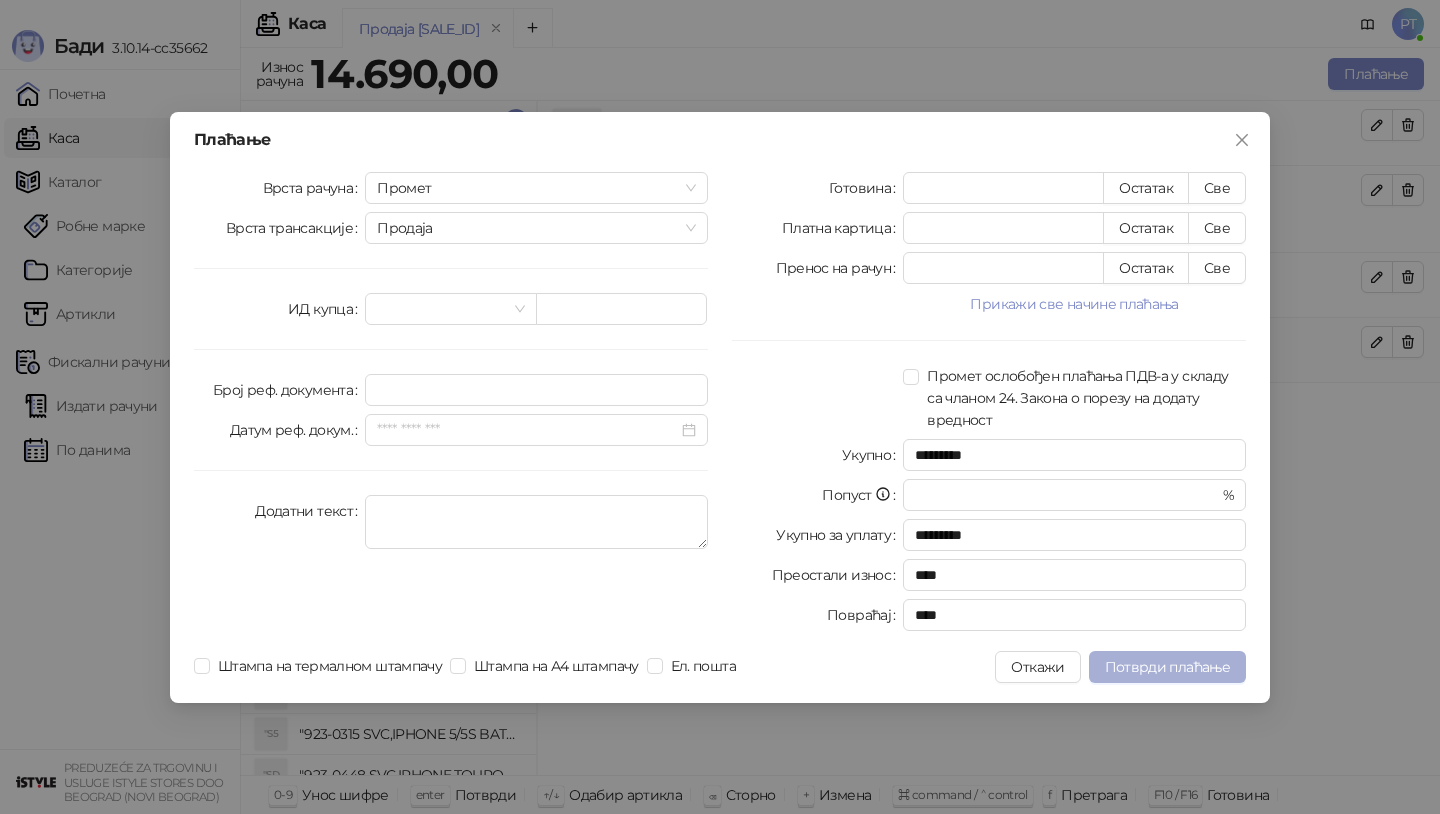 click on "Потврди плаћање" at bounding box center [1167, 667] 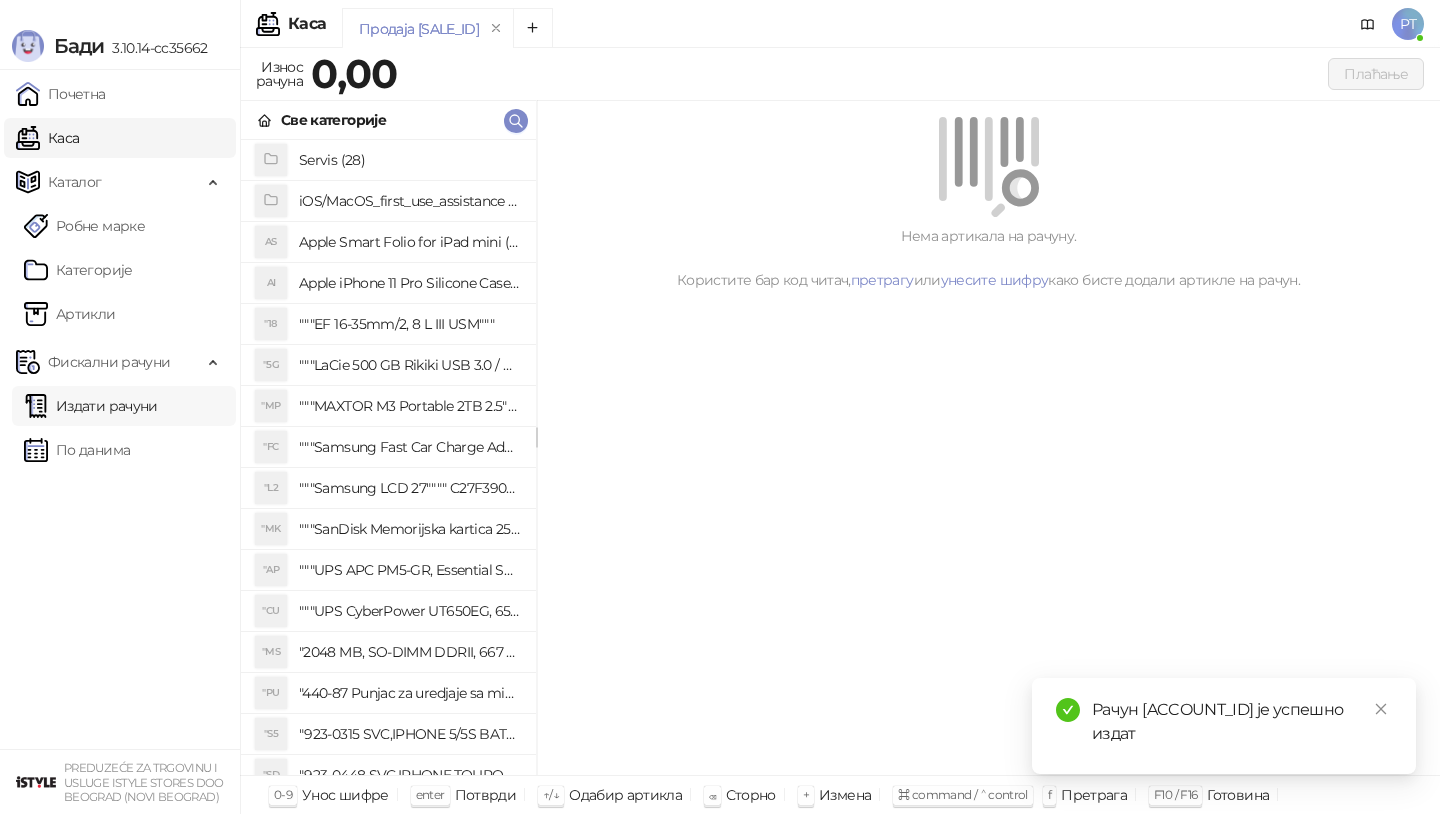 click on "Издати рачуни" at bounding box center (91, 406) 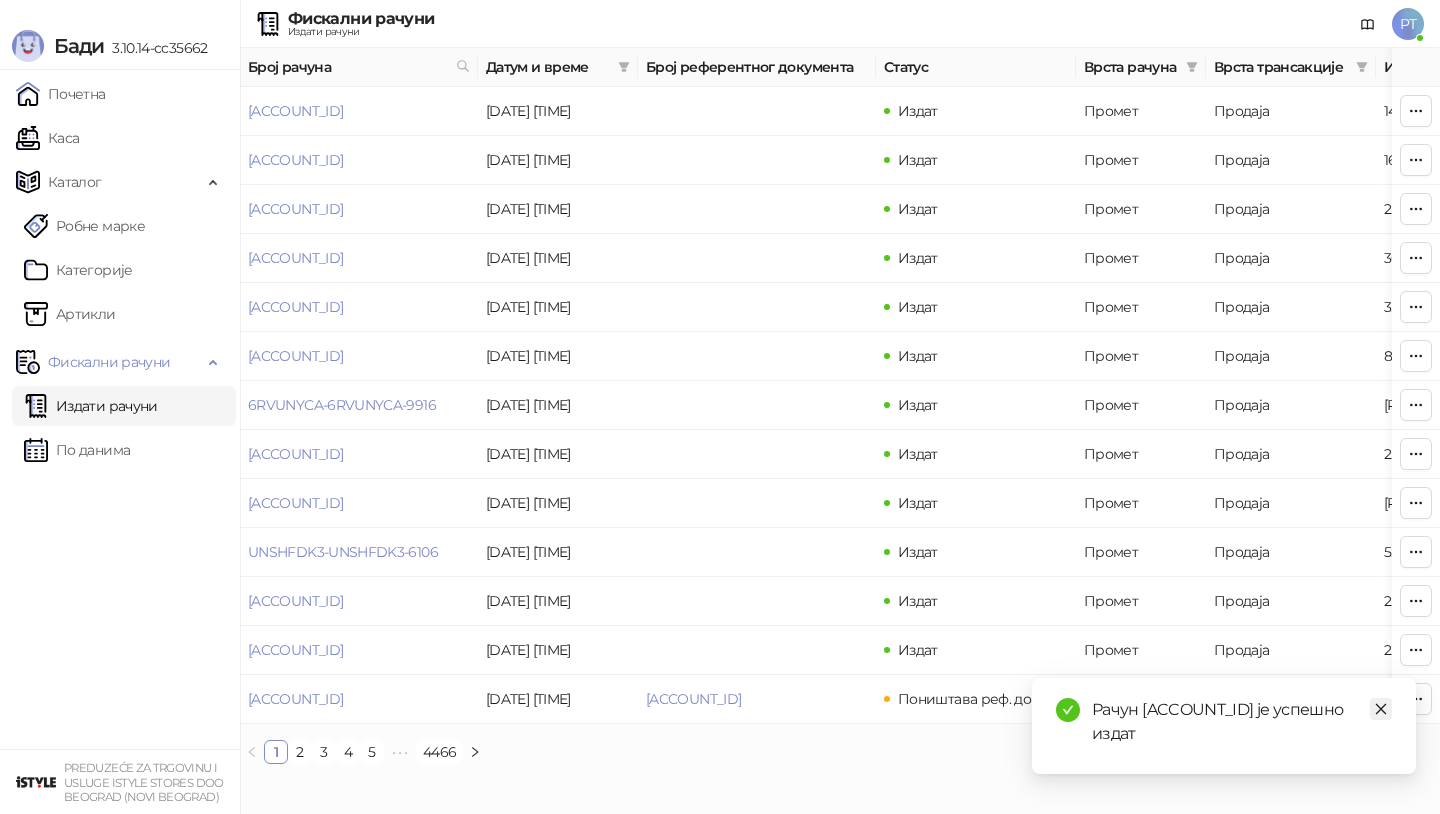click 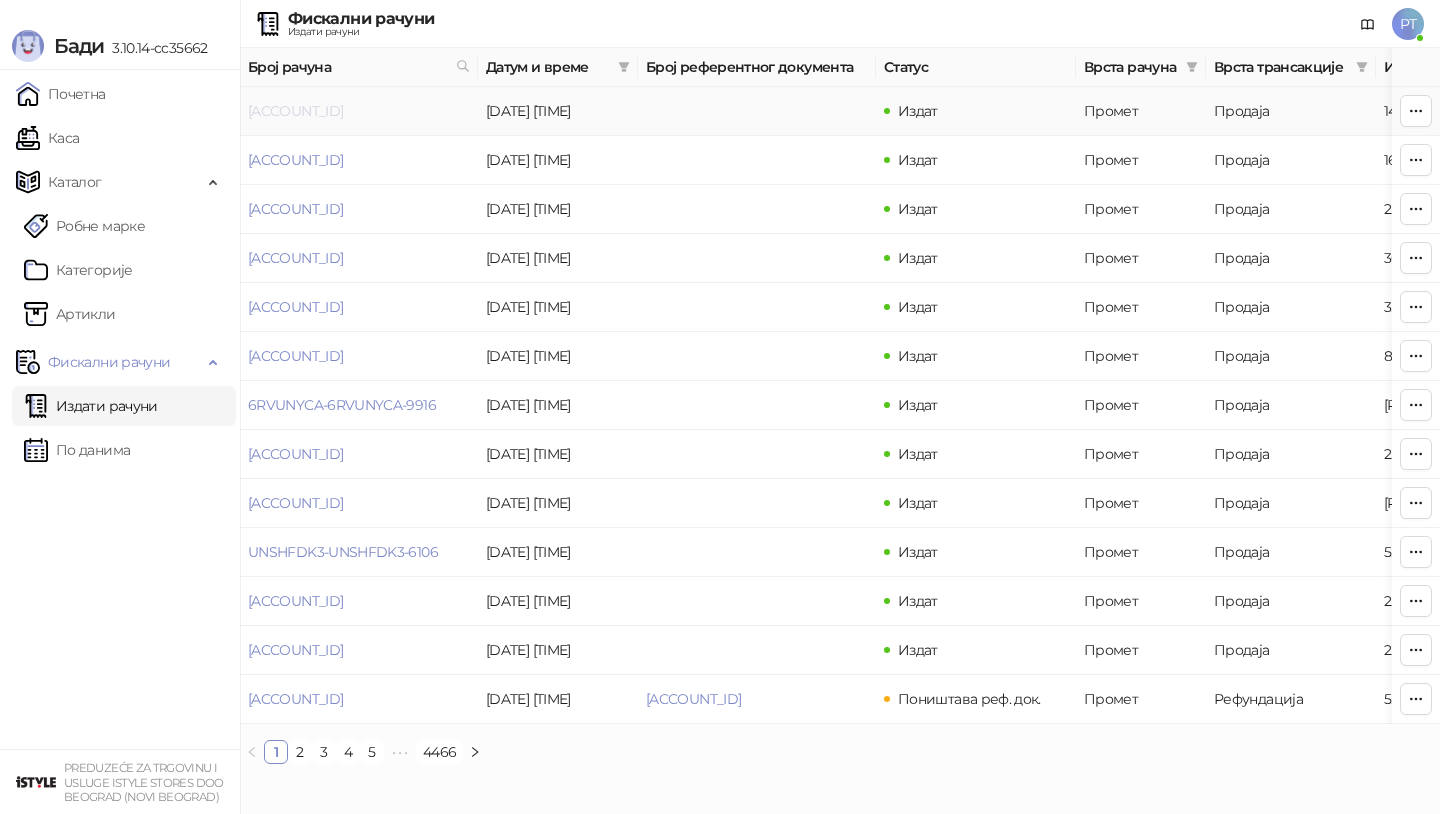 click on "[ACCOUNT_ID]" at bounding box center (295, 111) 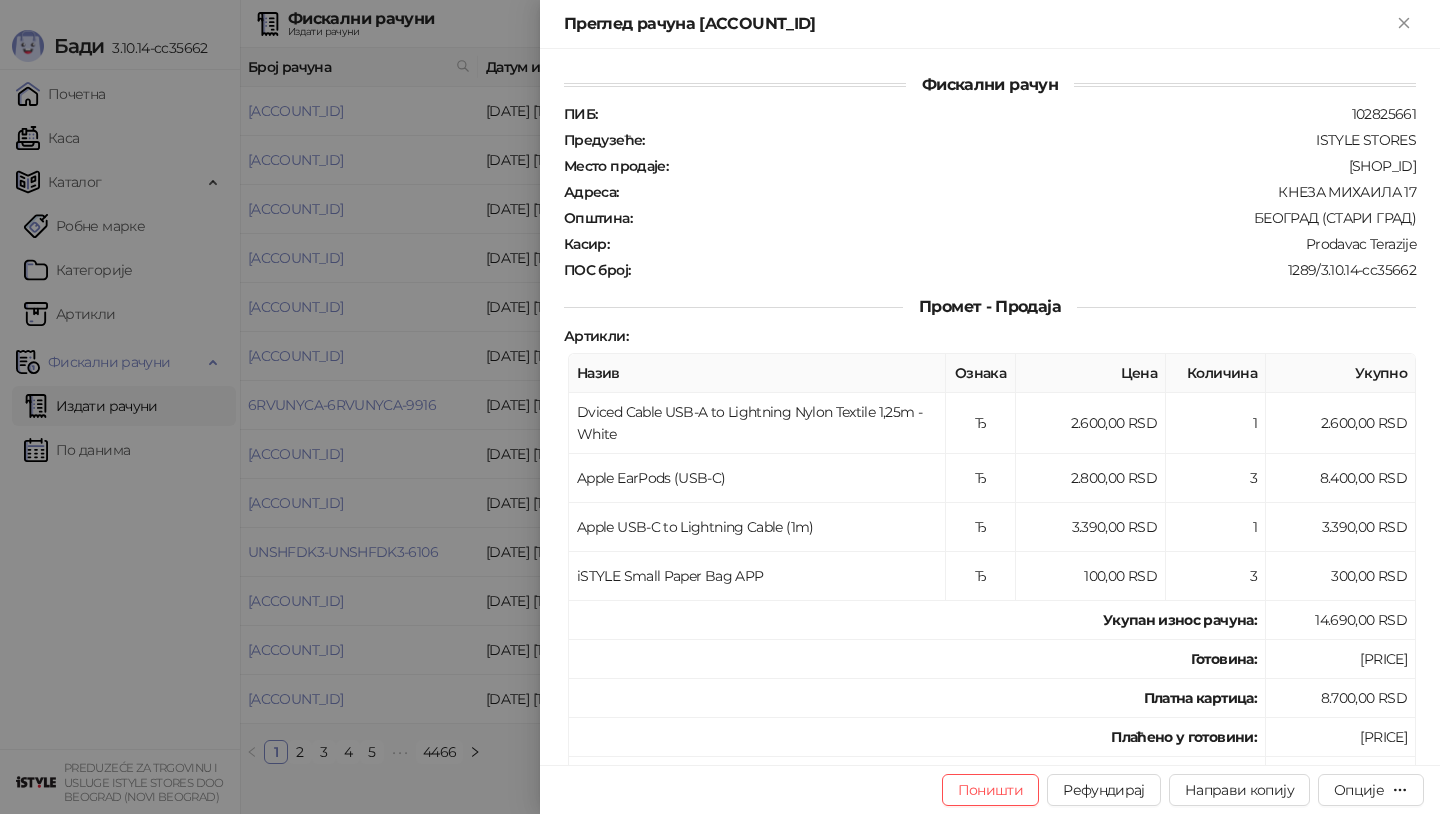 click at bounding box center (720, 407) 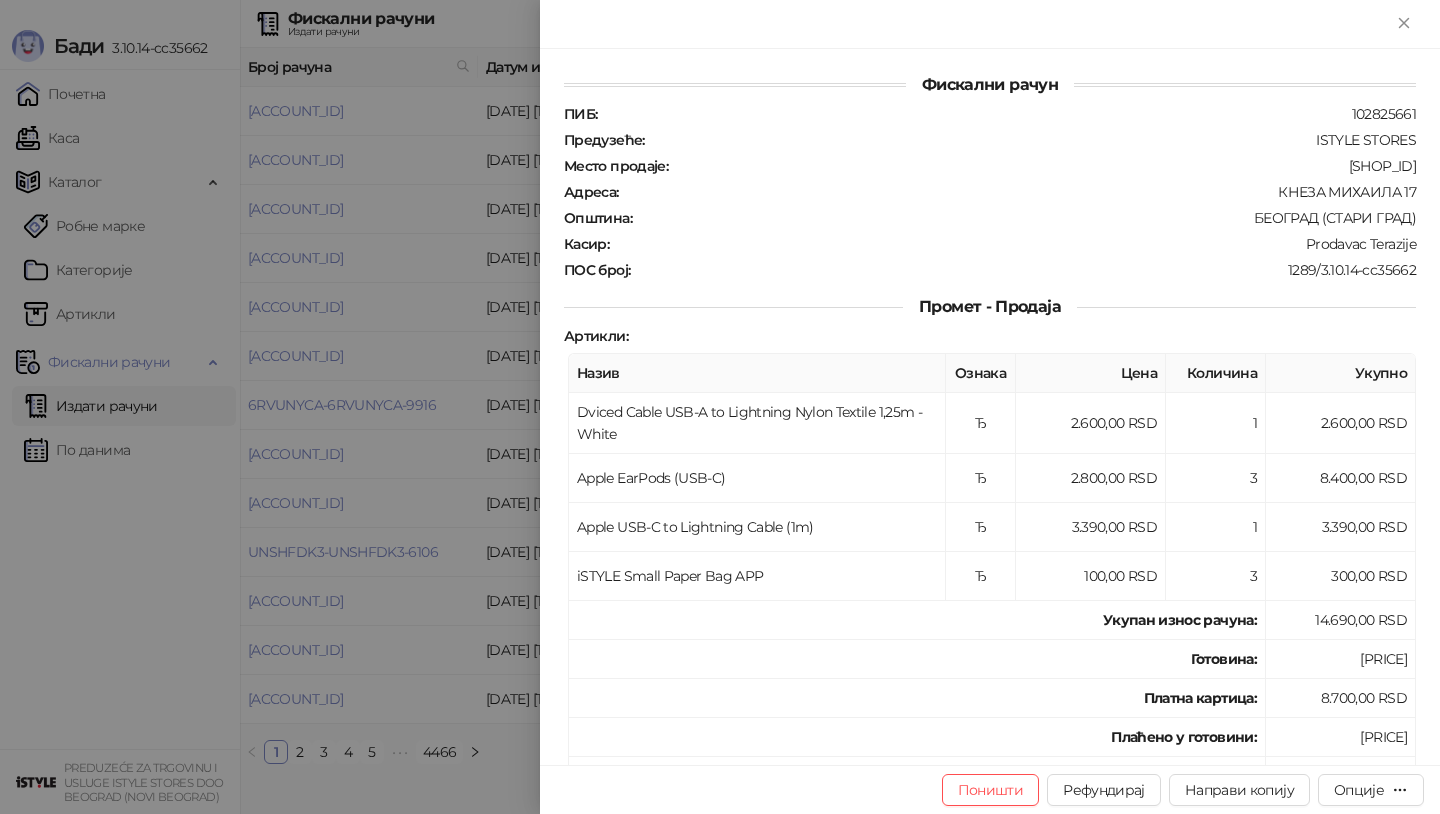 click at bounding box center (720, 407) 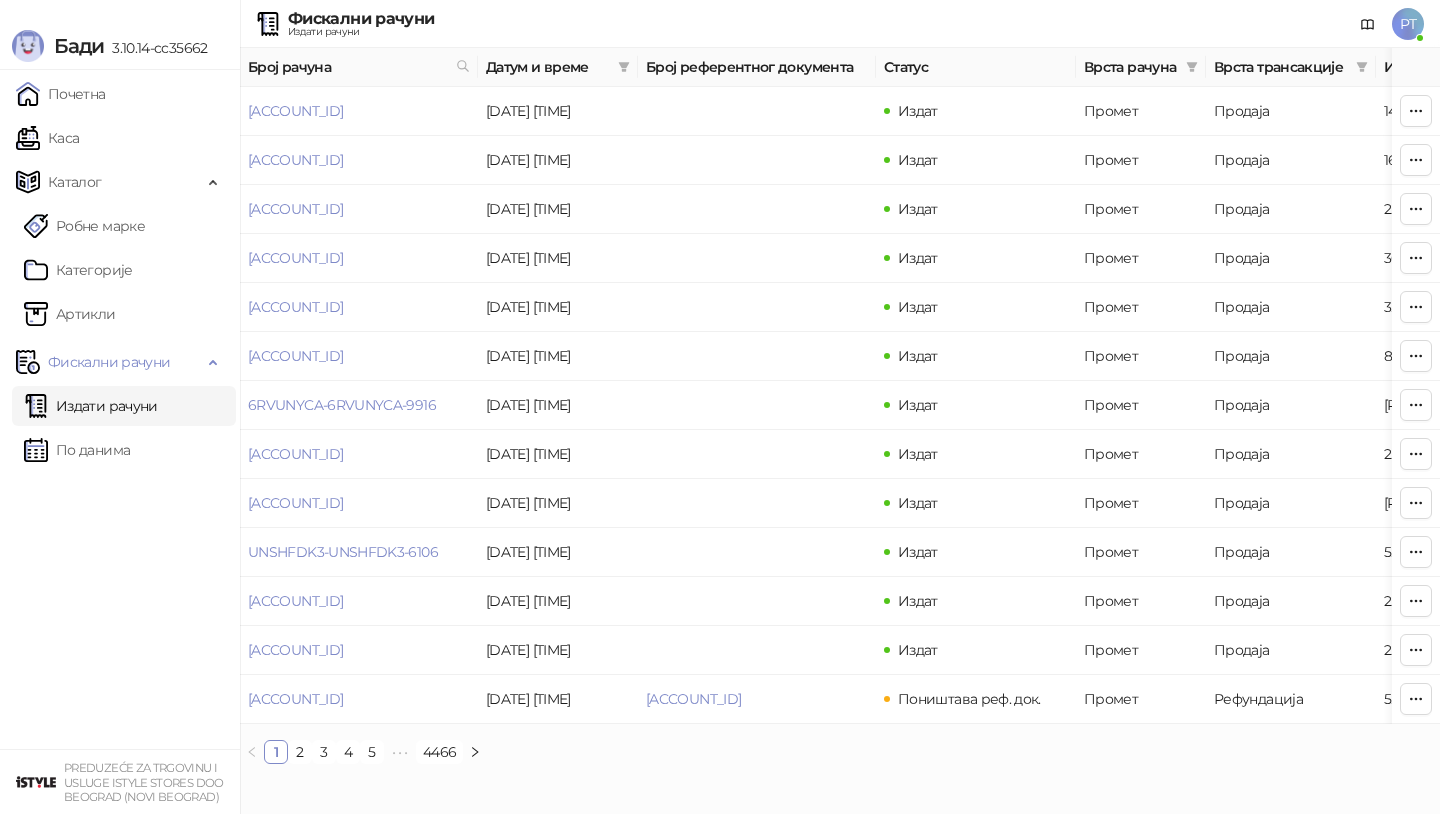 click on "Почетна" at bounding box center [61, 94] 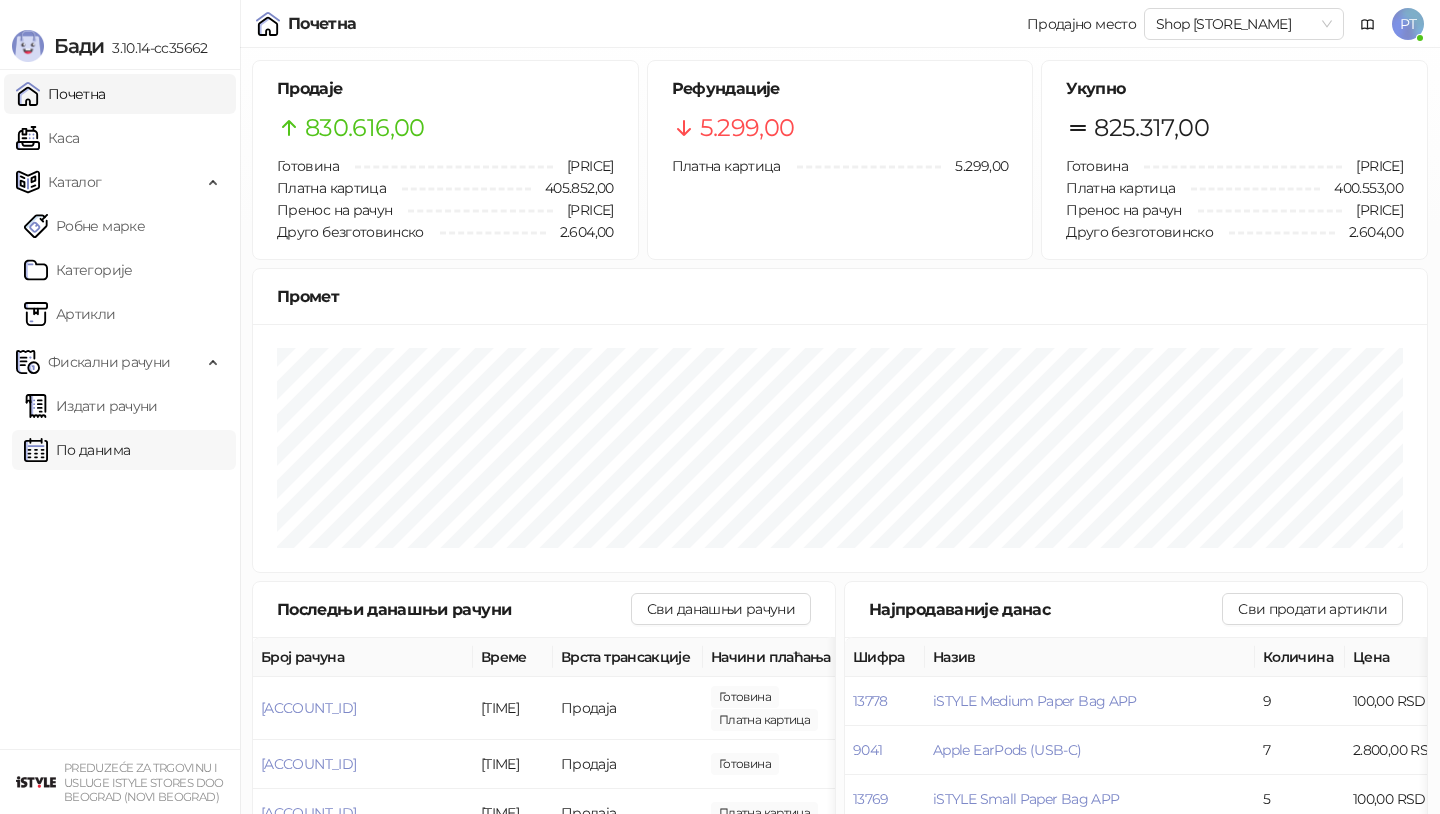 click on "По данима" at bounding box center [77, 450] 